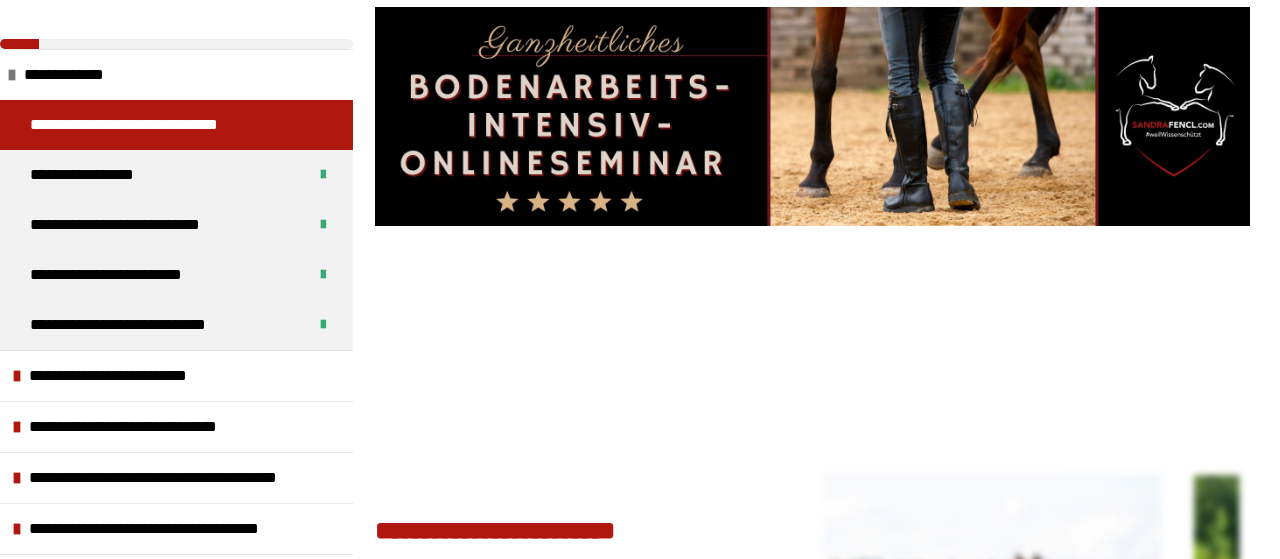 scroll, scrollTop: 364, scrollLeft: 0, axis: vertical 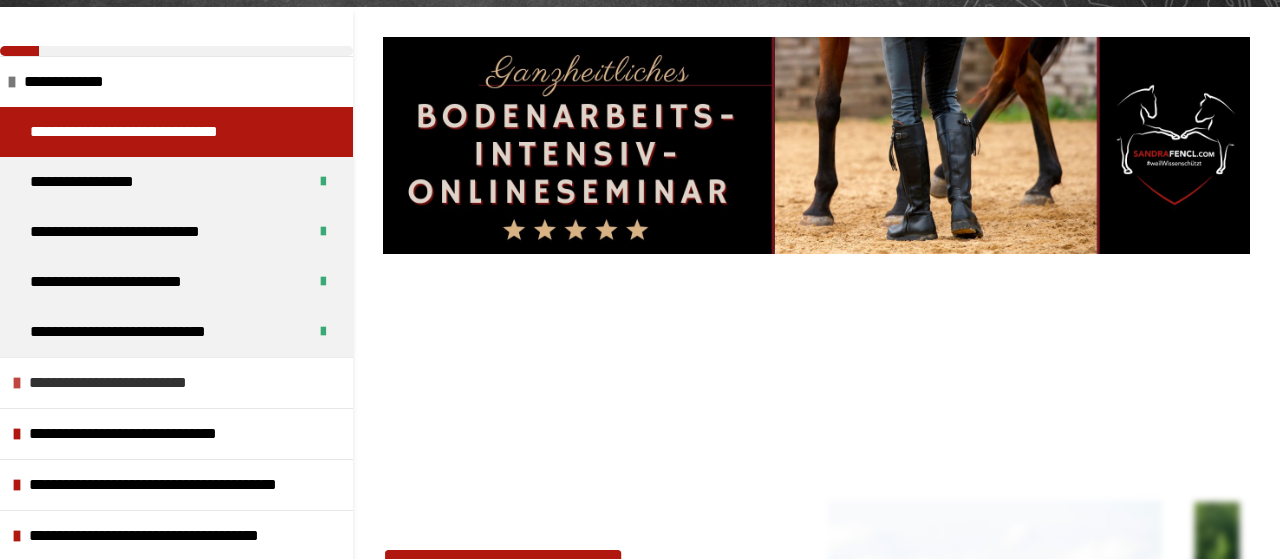 click on "**********" at bounding box center [127, 383] 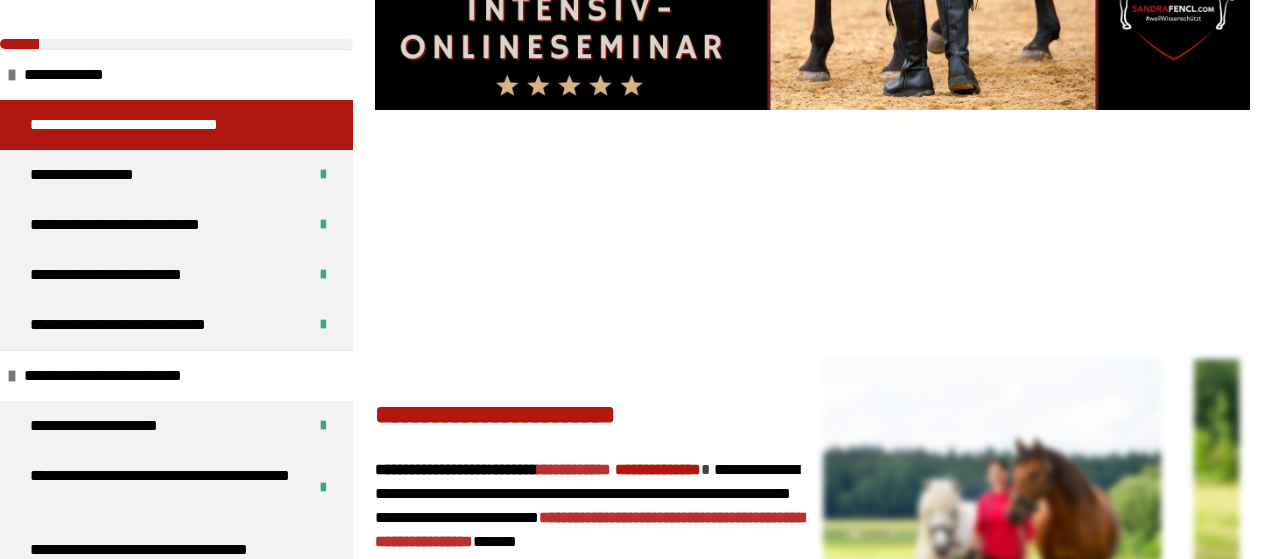 scroll, scrollTop: 526, scrollLeft: 0, axis: vertical 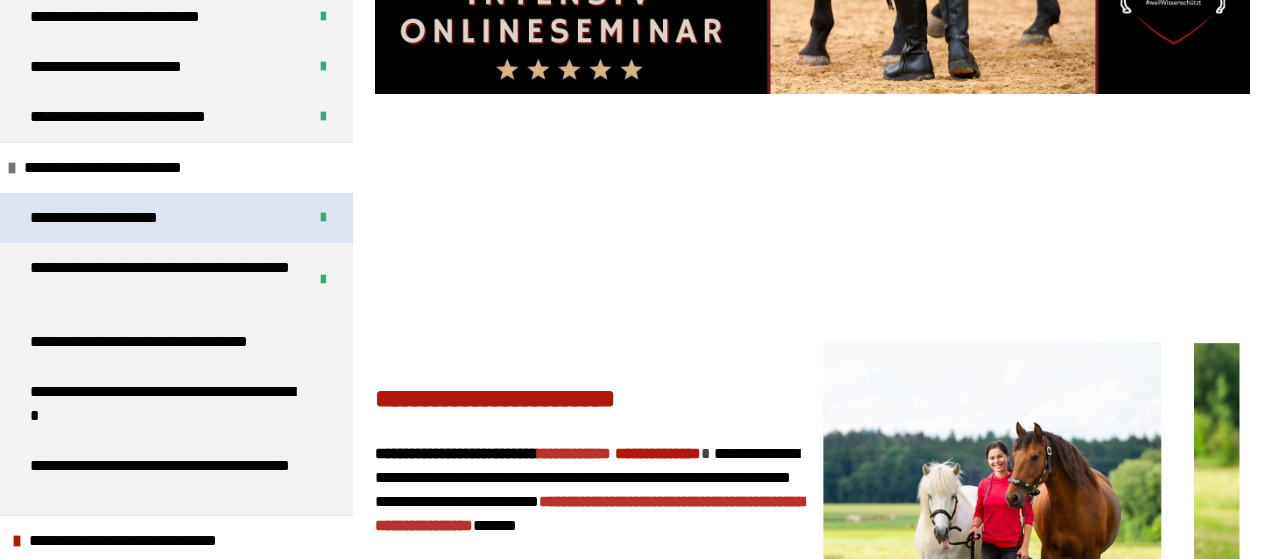 click on "**********" at bounding box center [110, 218] 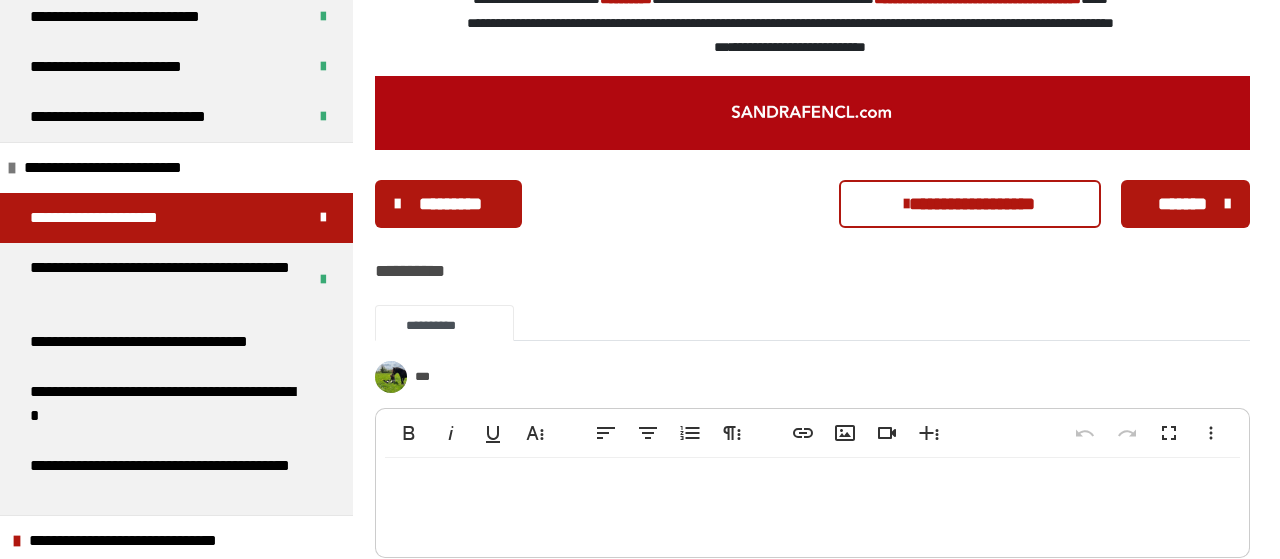 scroll, scrollTop: 2464, scrollLeft: 0, axis: vertical 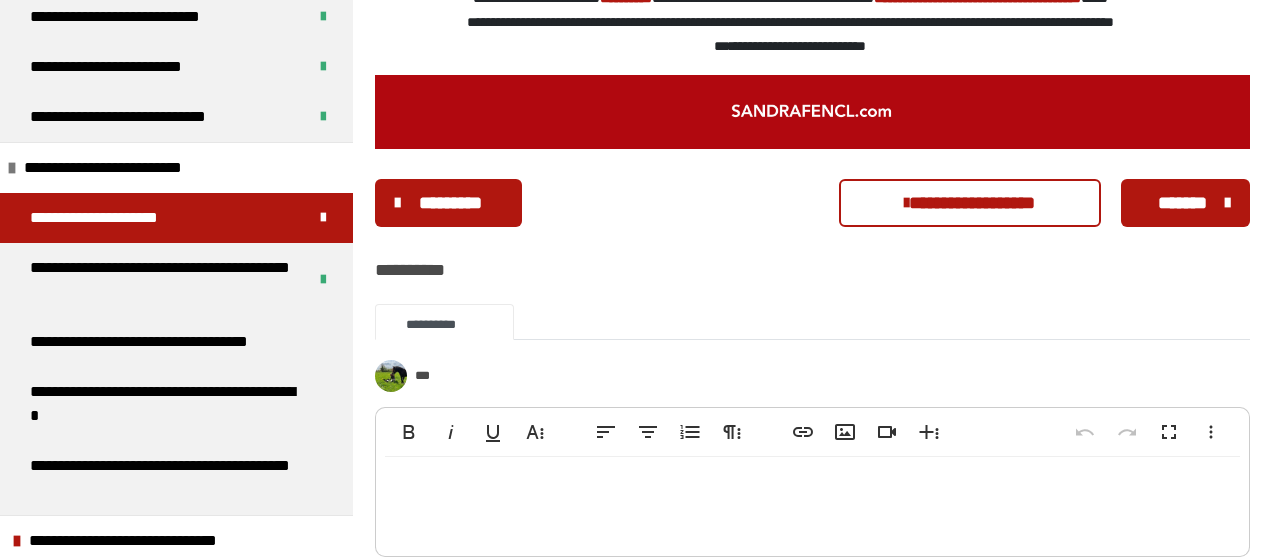 click on "**********" at bounding box center (970, 203) 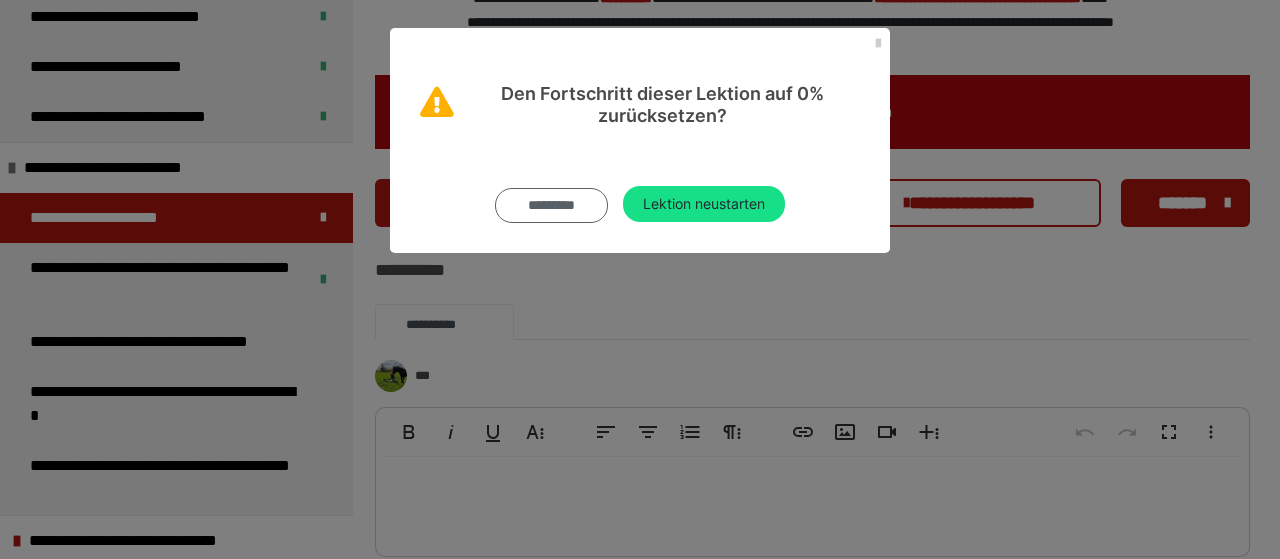 click on "*********" at bounding box center [552, 205] 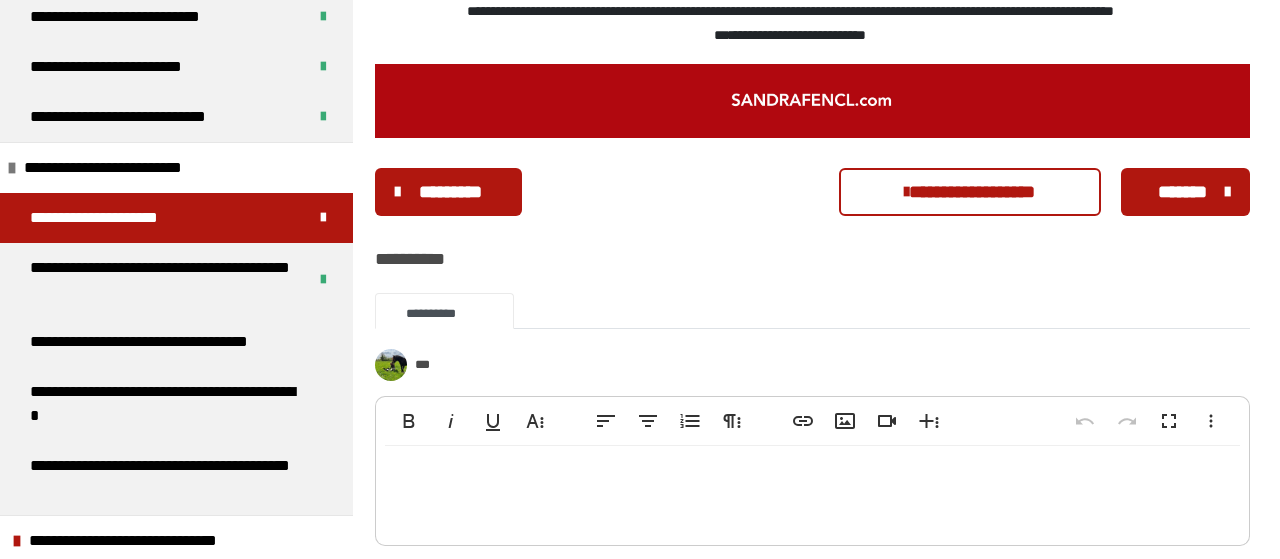 scroll, scrollTop: 2476, scrollLeft: 0, axis: vertical 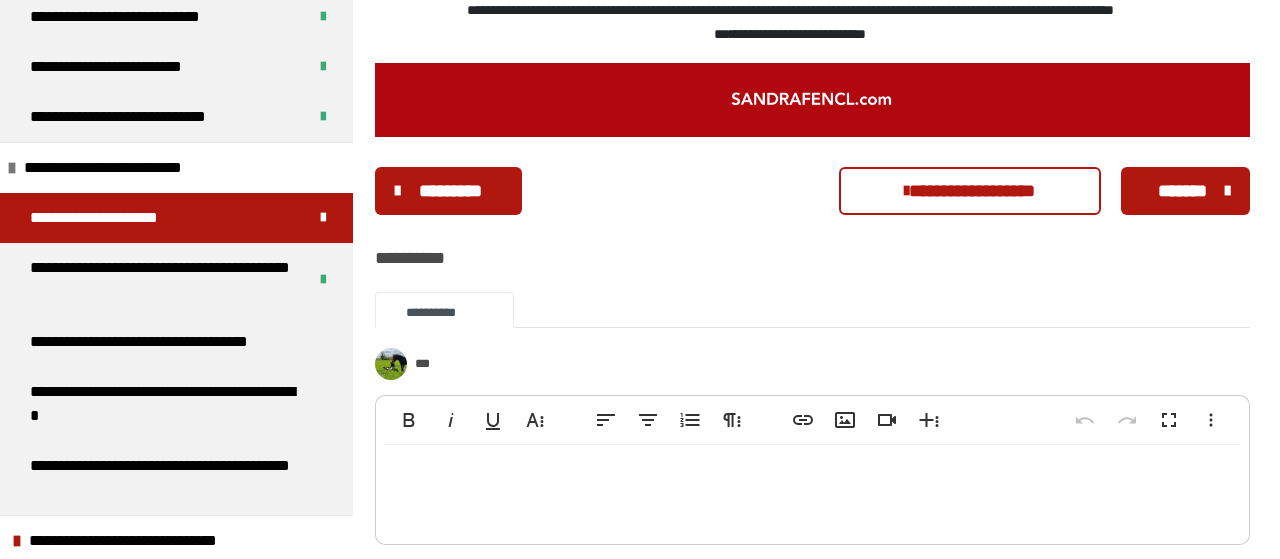 click on "*********" at bounding box center [451, 191] 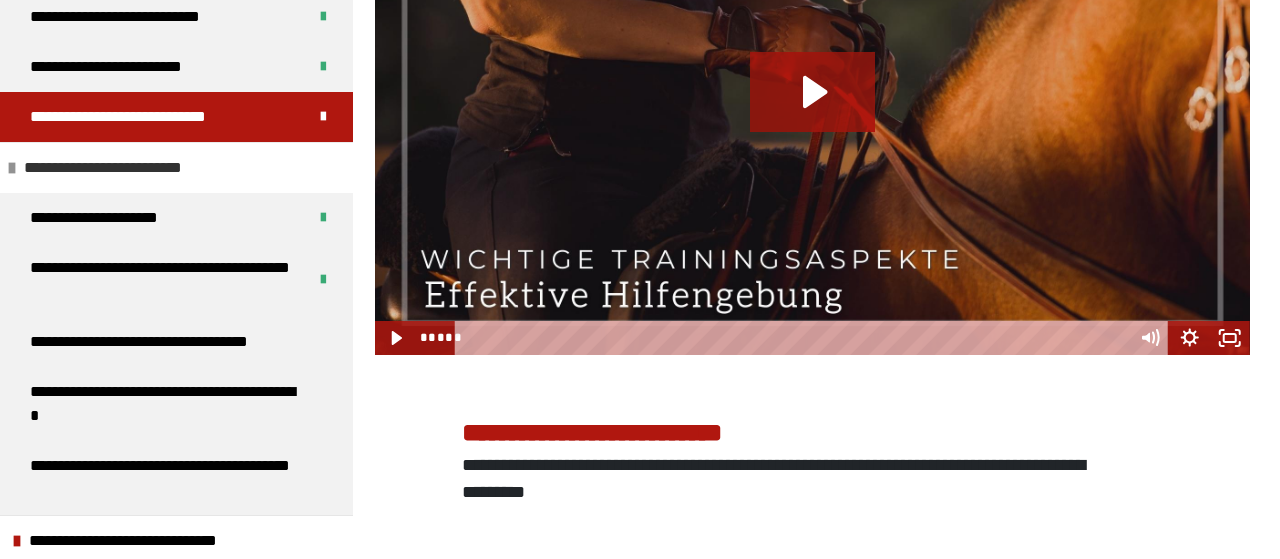 click on "**********" at bounding box center (122, 168) 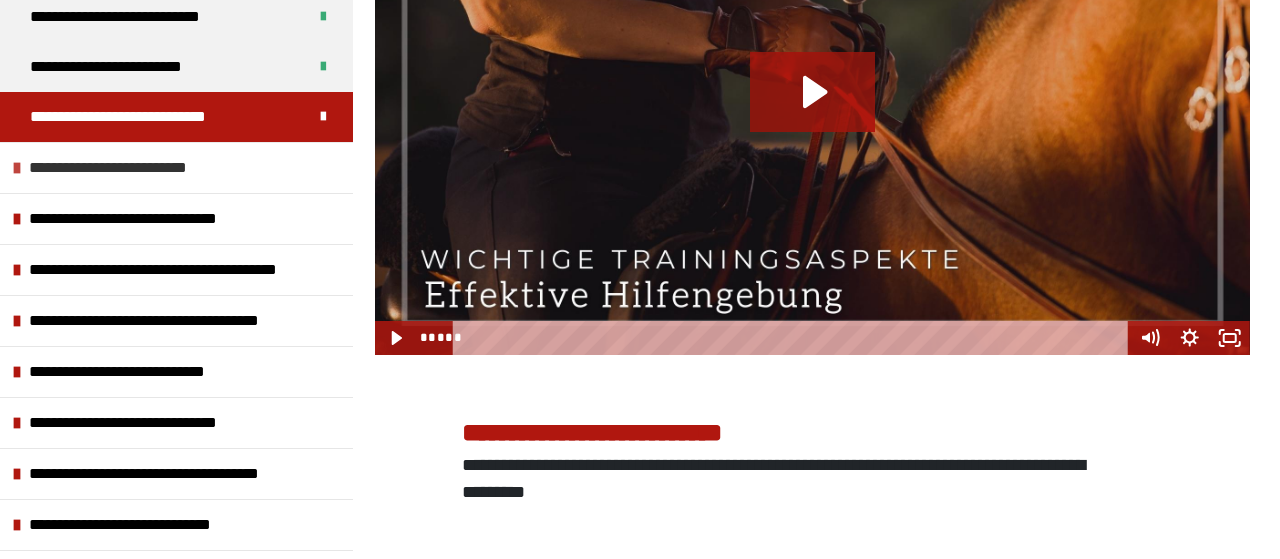 click on "**********" at bounding box center (127, 168) 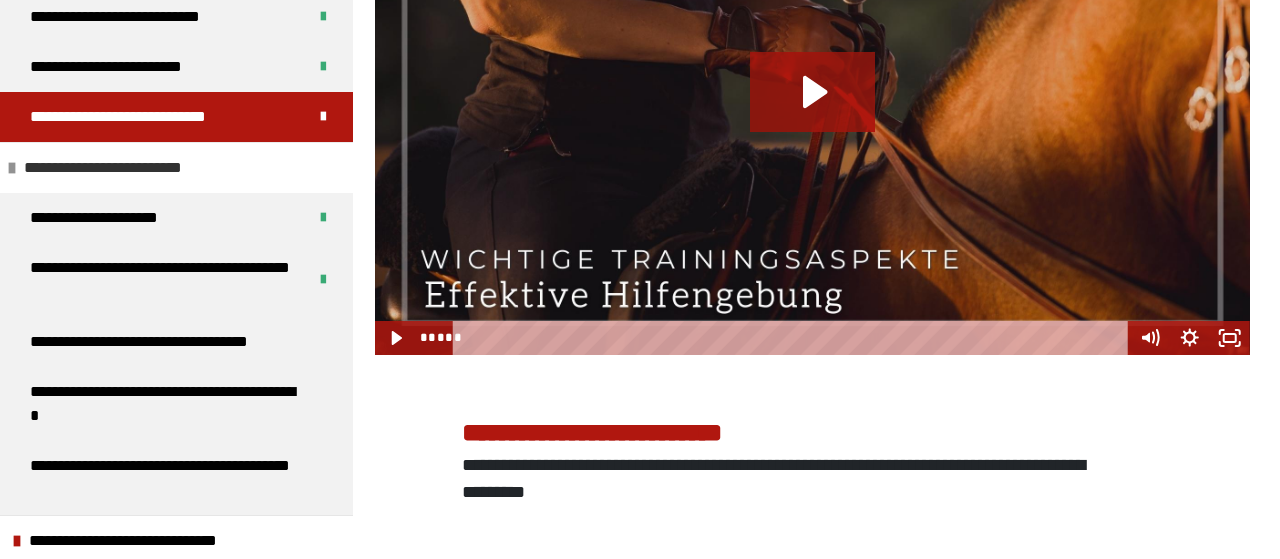 click on "**********" at bounding box center (122, 168) 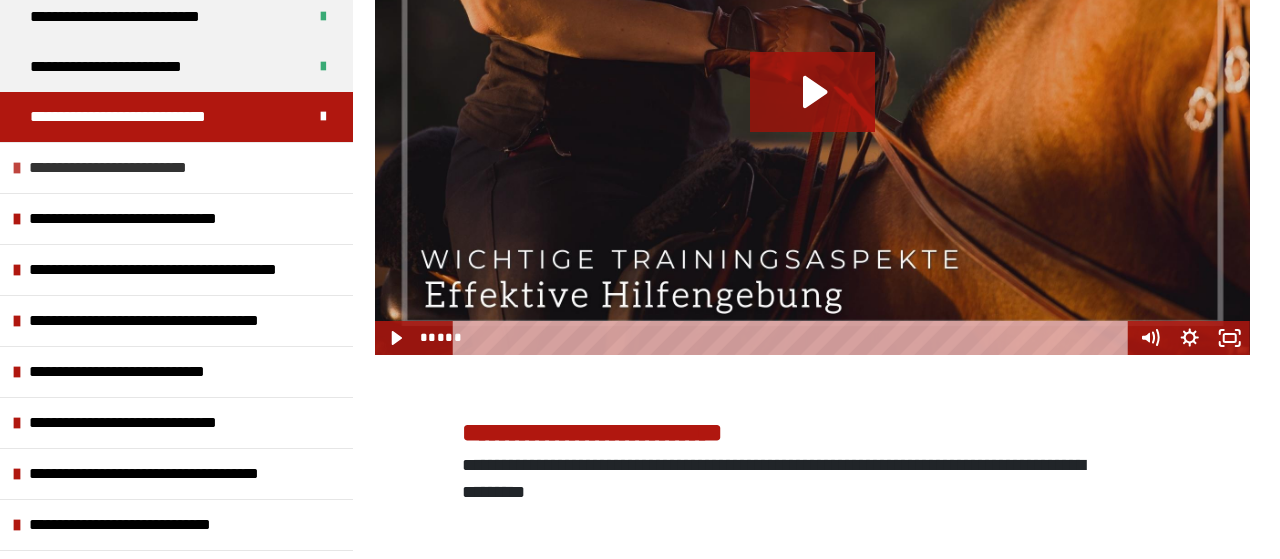 click on "**********" at bounding box center (127, 168) 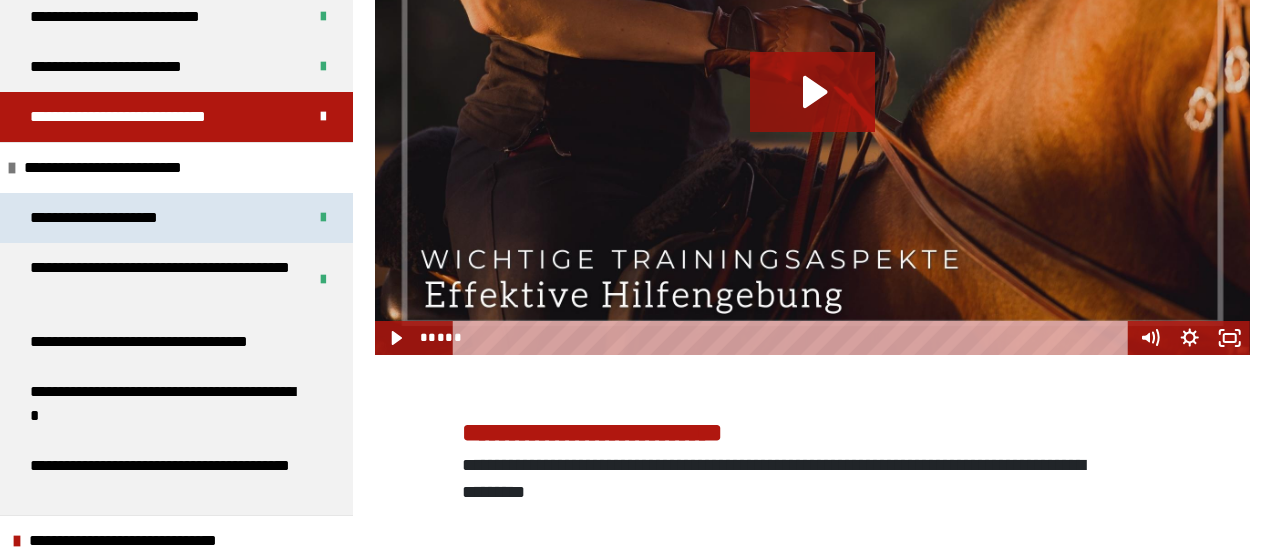click on "**********" at bounding box center [110, 218] 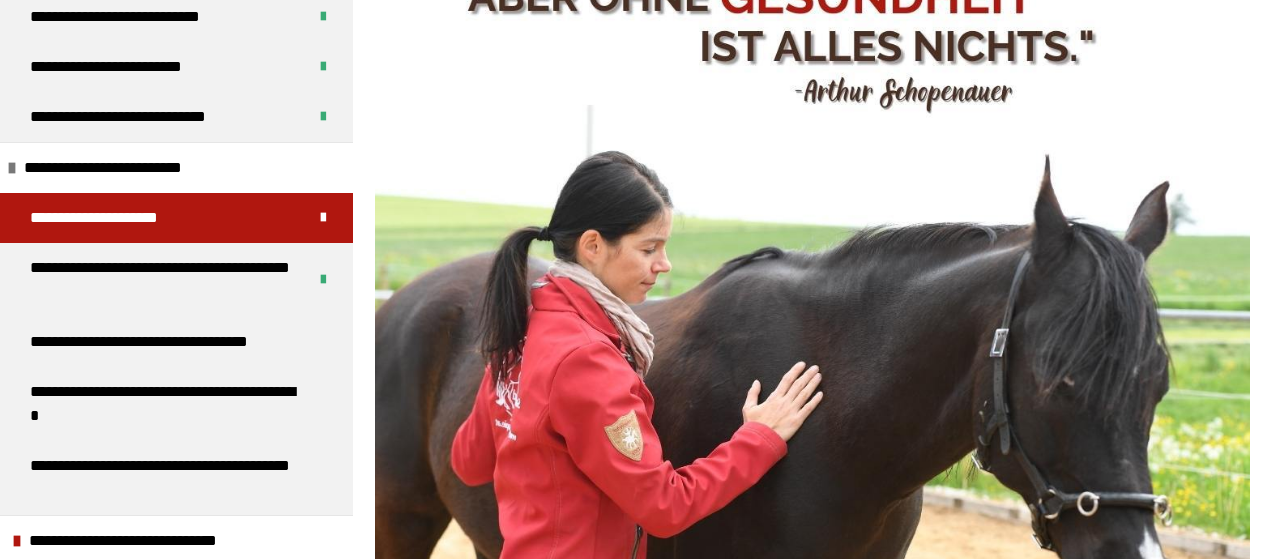 scroll, scrollTop: 961, scrollLeft: 0, axis: vertical 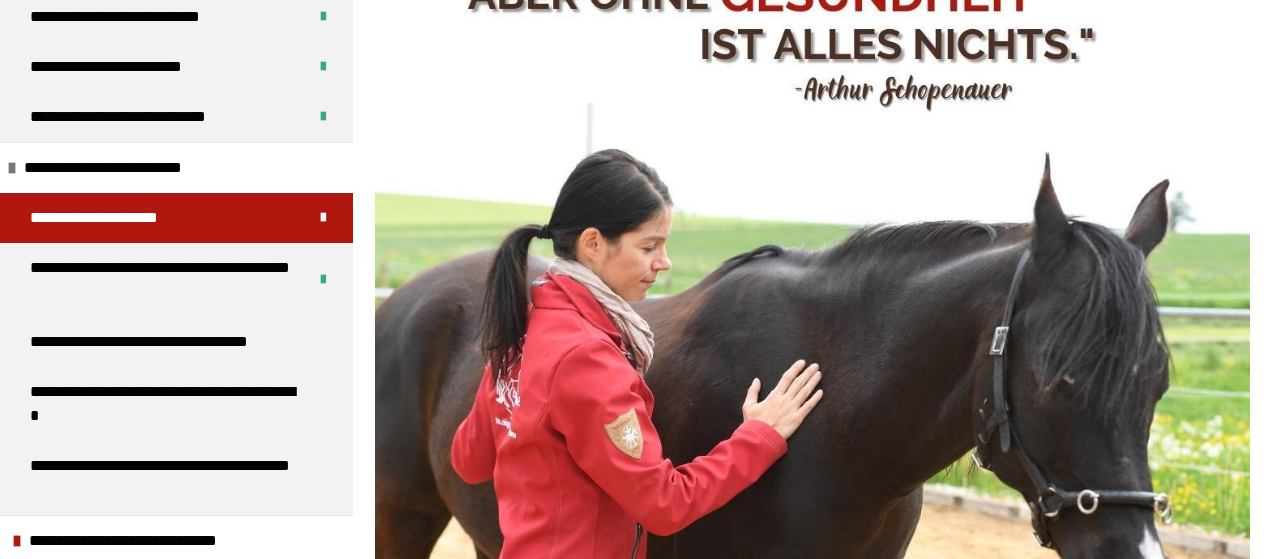 click at bounding box center [812, 300] 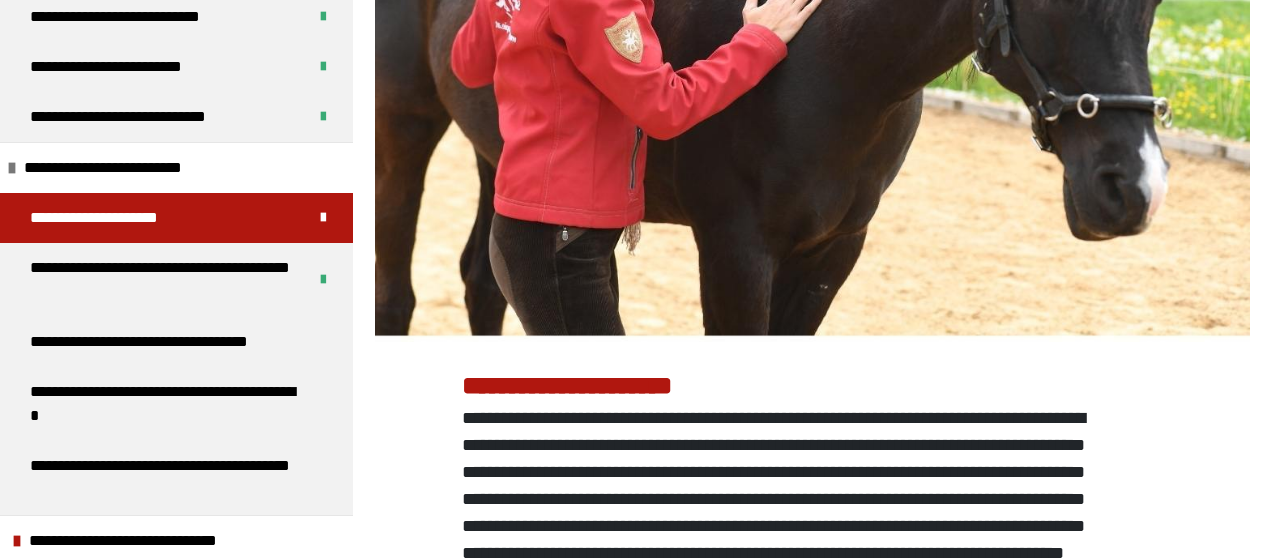 scroll, scrollTop: 1371, scrollLeft: 0, axis: vertical 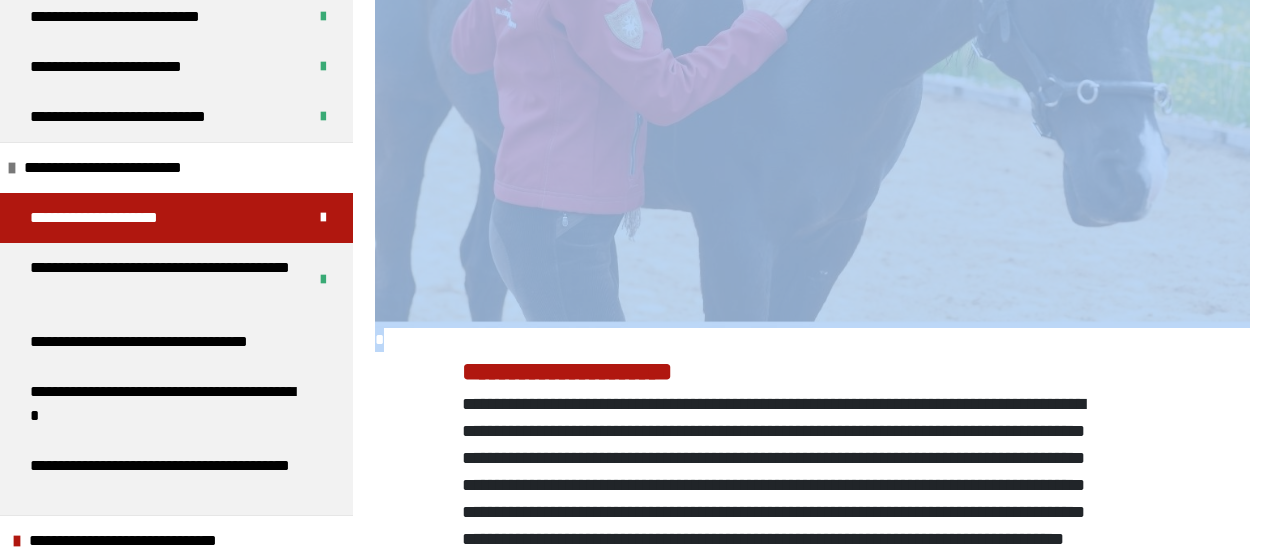 drag, startPoint x: 795, startPoint y: 352, endPoint x: 676, endPoint y: 167, distance: 219.96819 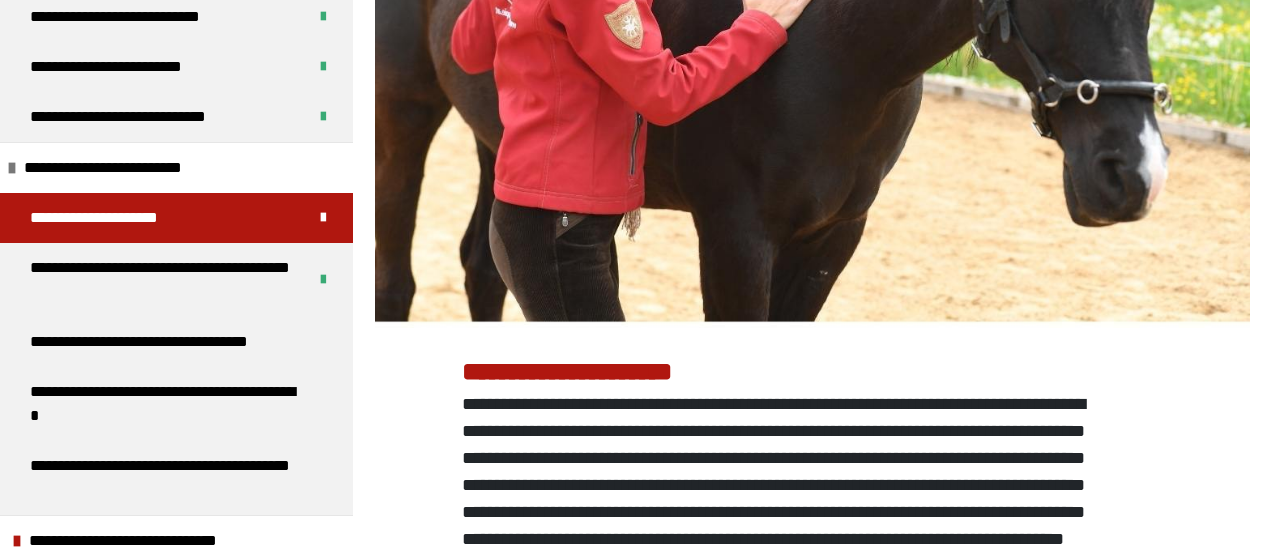 click on "**********" at bounding box center [790, 371] 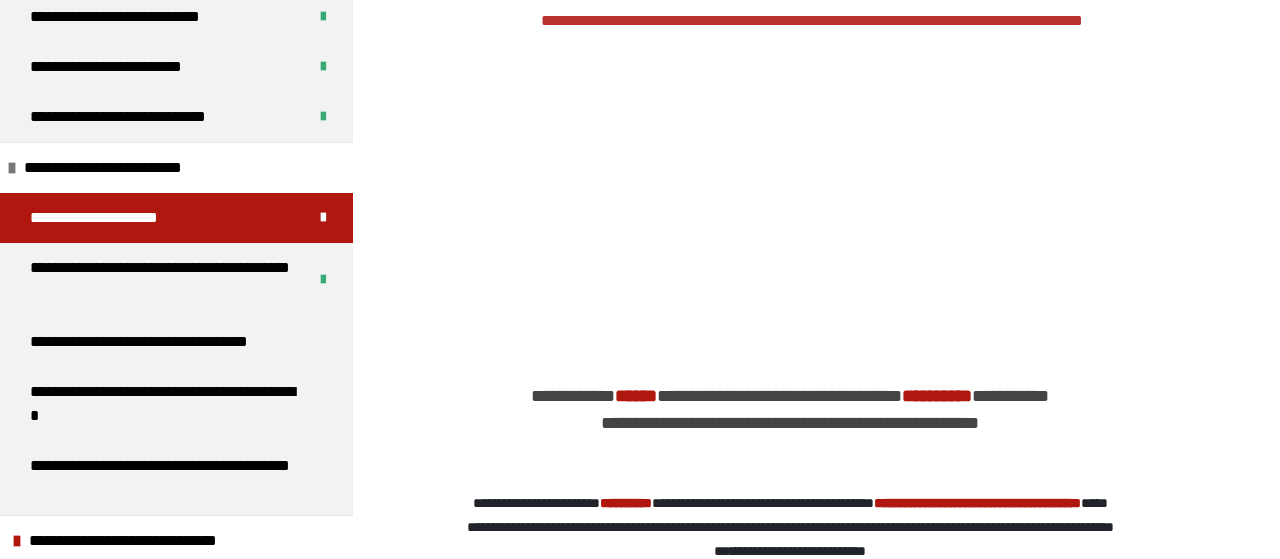 scroll, scrollTop: 1952, scrollLeft: 0, axis: vertical 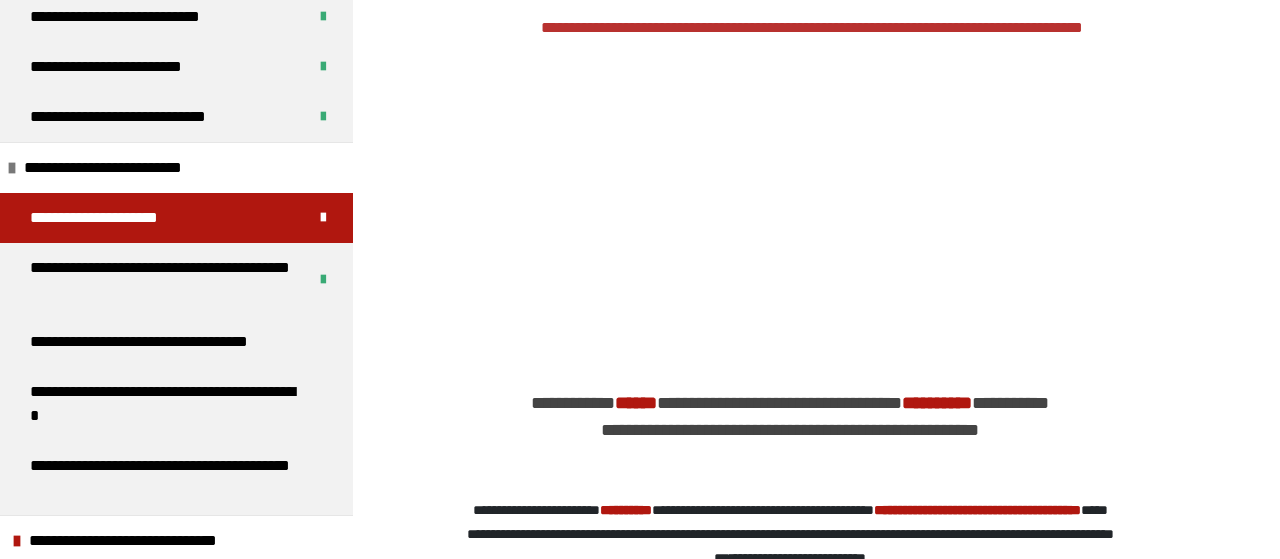 click on "*" at bounding box center [812, 260] 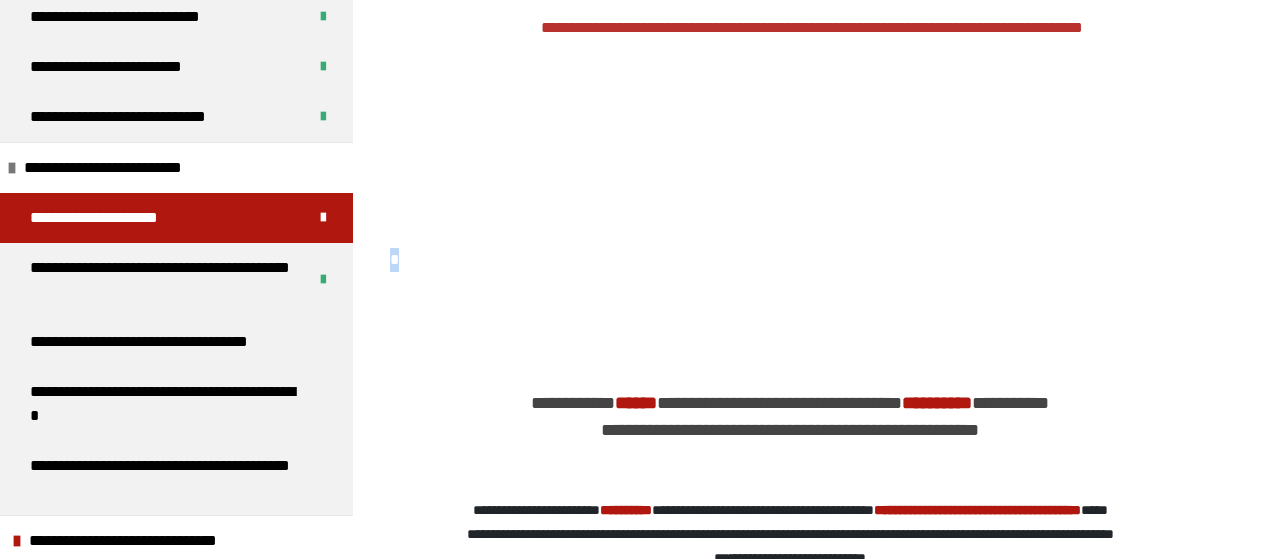 click on "*" at bounding box center (812, 260) 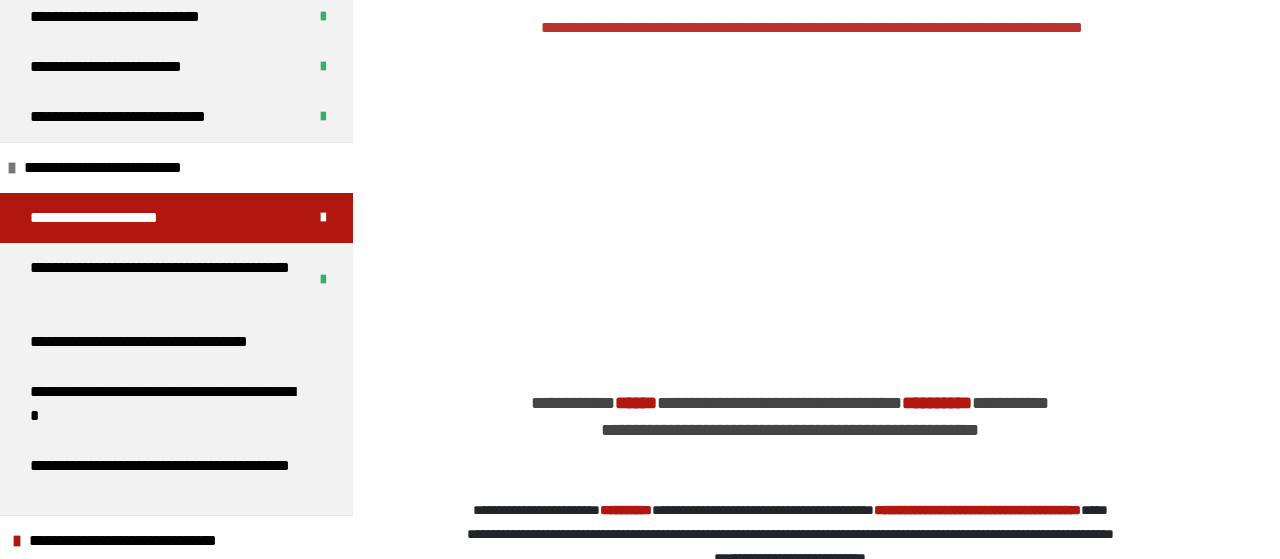 click on "*" at bounding box center [812, 260] 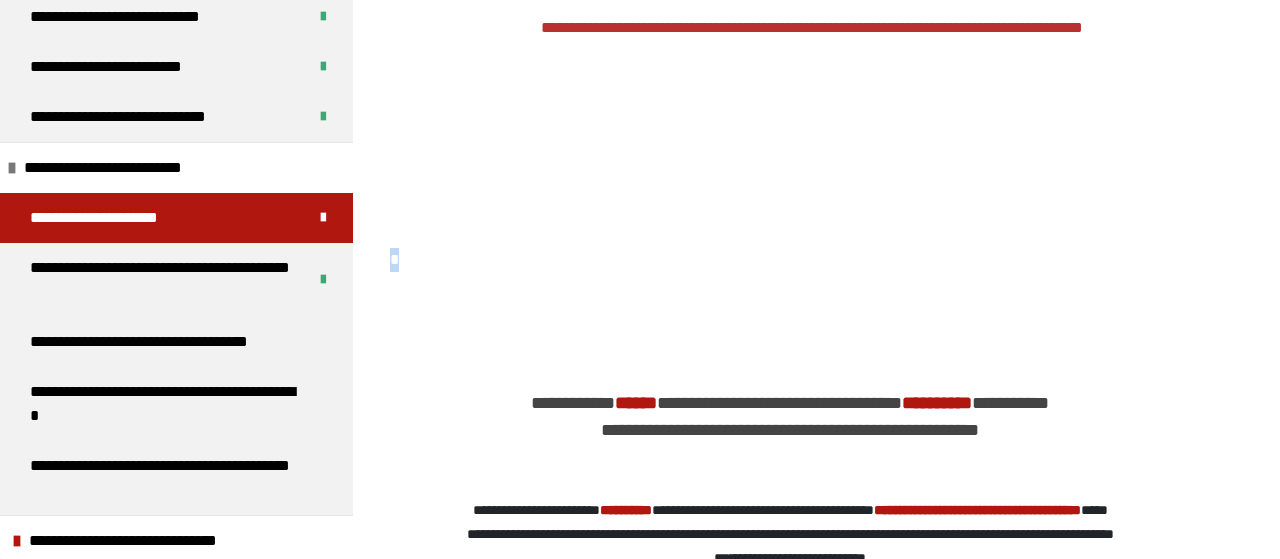 click on "*" at bounding box center (812, 260) 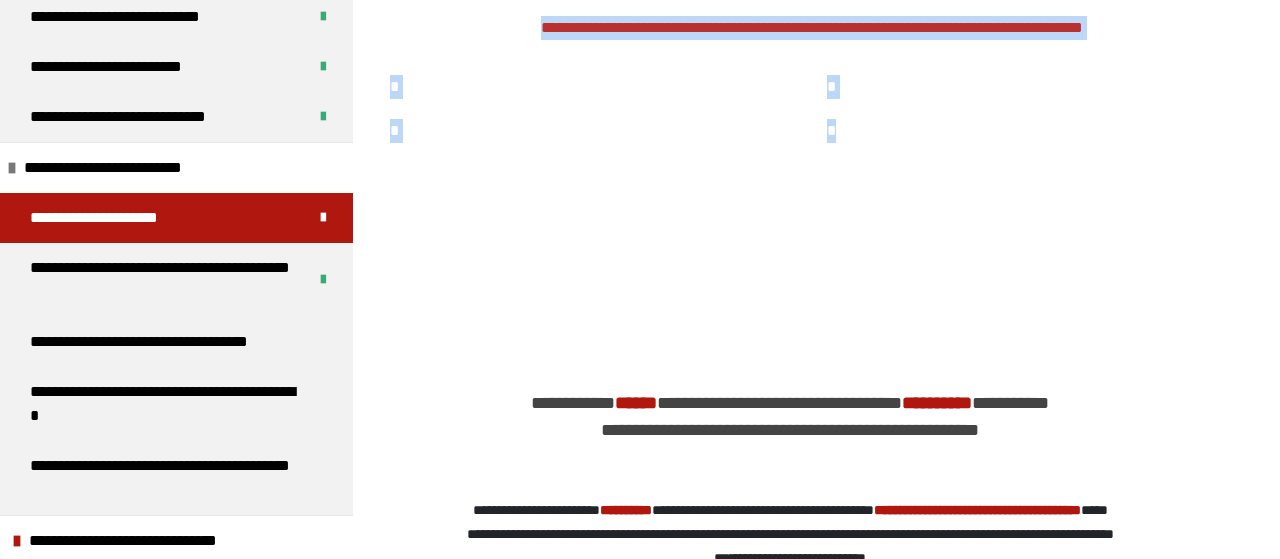 drag, startPoint x: 681, startPoint y: 261, endPoint x: 901, endPoint y: 26, distance: 321.9084 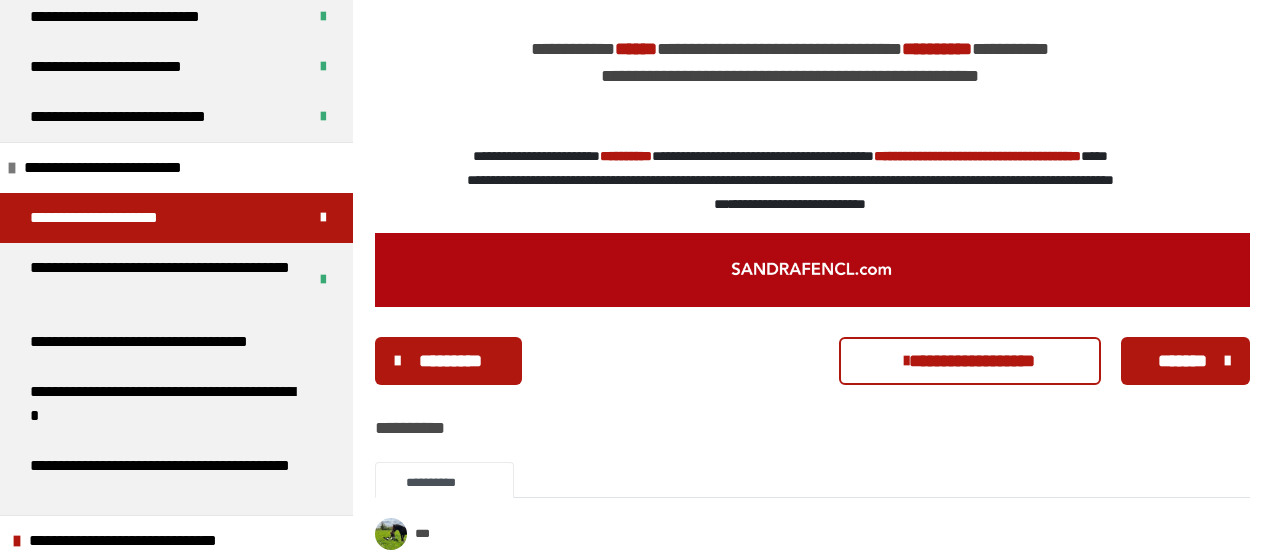 scroll, scrollTop: 2307, scrollLeft: 0, axis: vertical 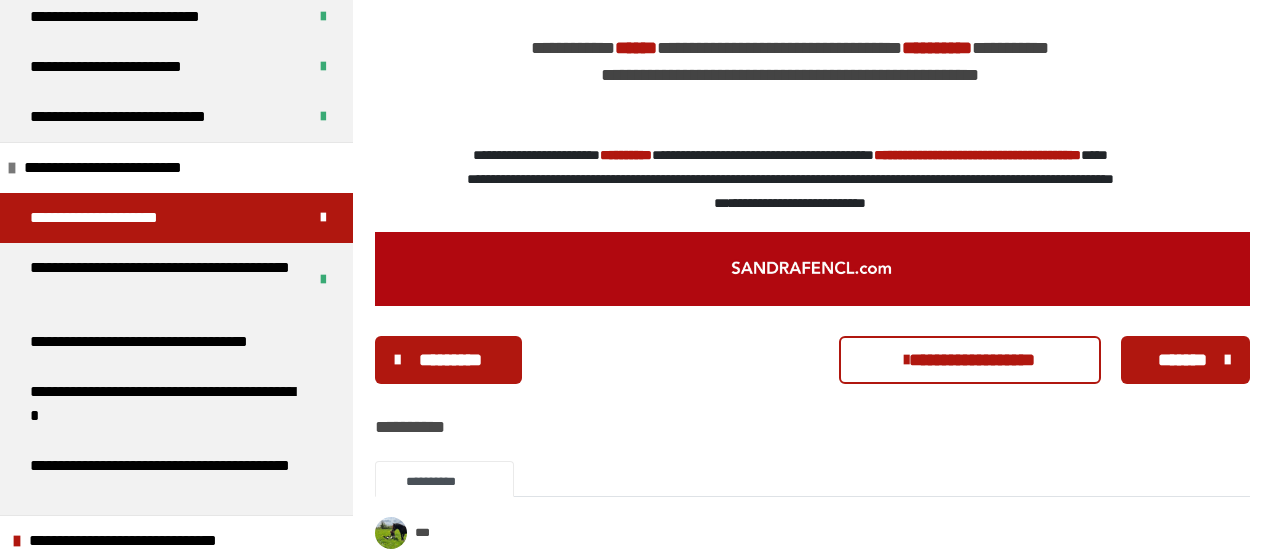 click at bounding box center (812, 269) 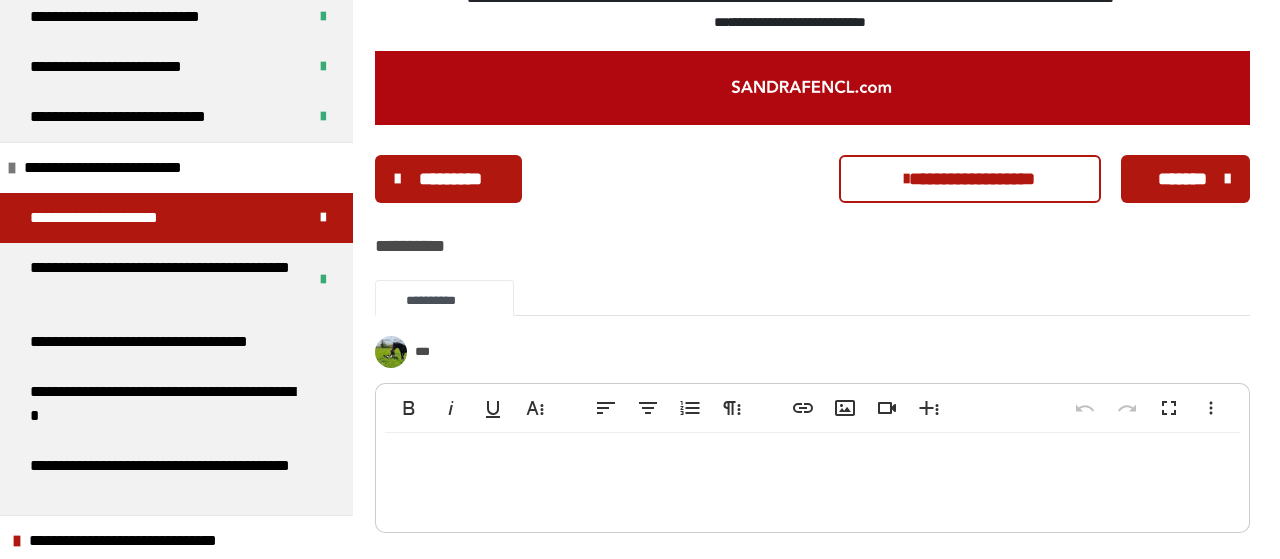 scroll, scrollTop: 2491, scrollLeft: 0, axis: vertical 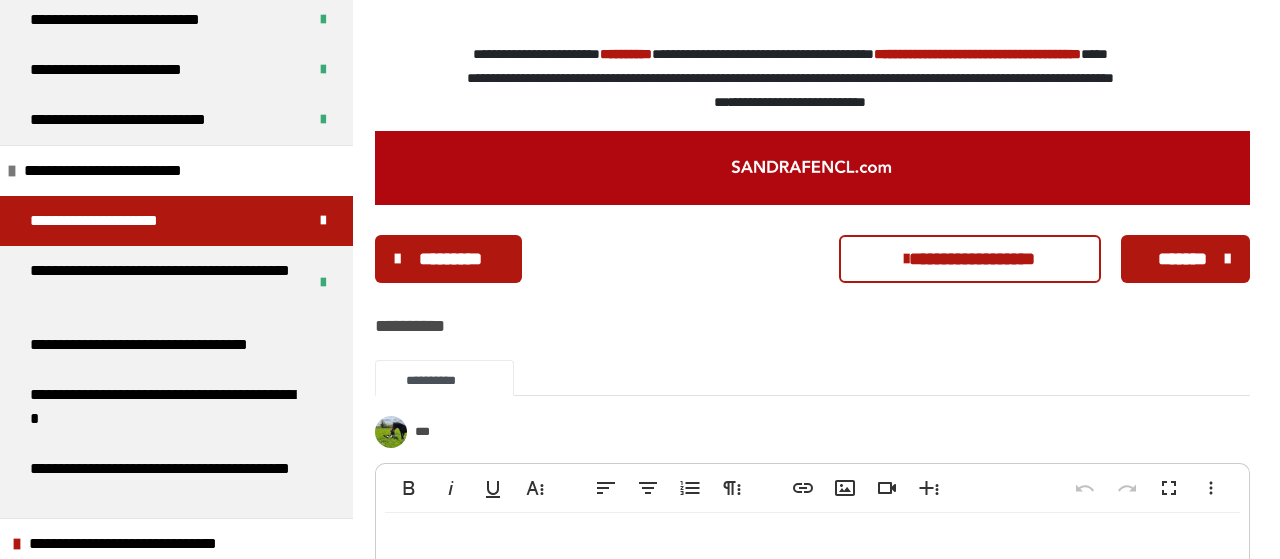 click at bounding box center (812, 168) 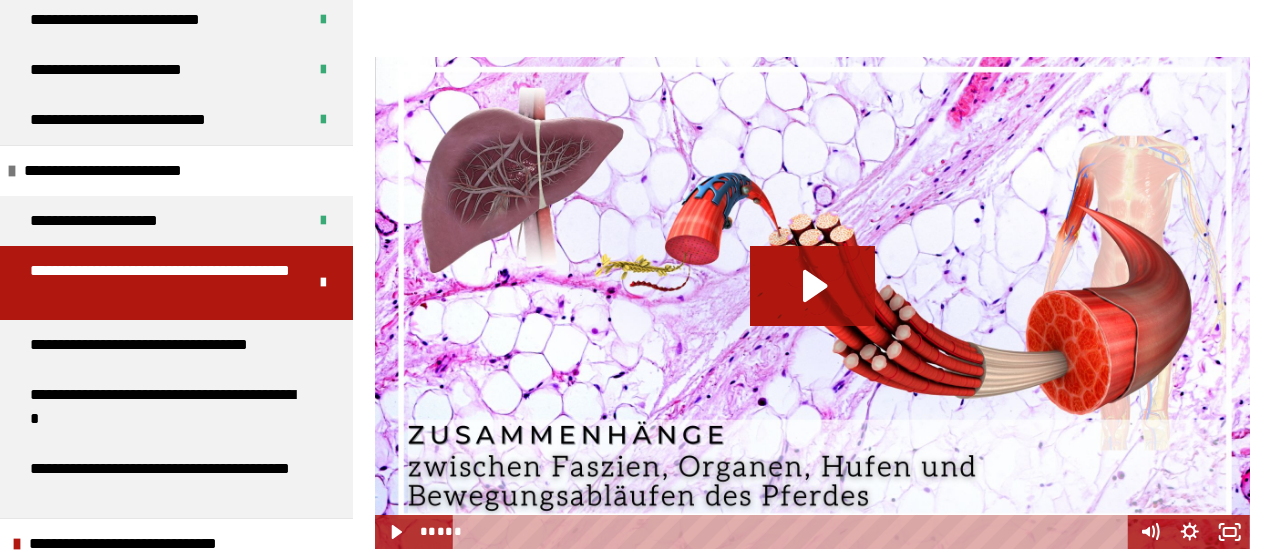 scroll, scrollTop: 848, scrollLeft: 0, axis: vertical 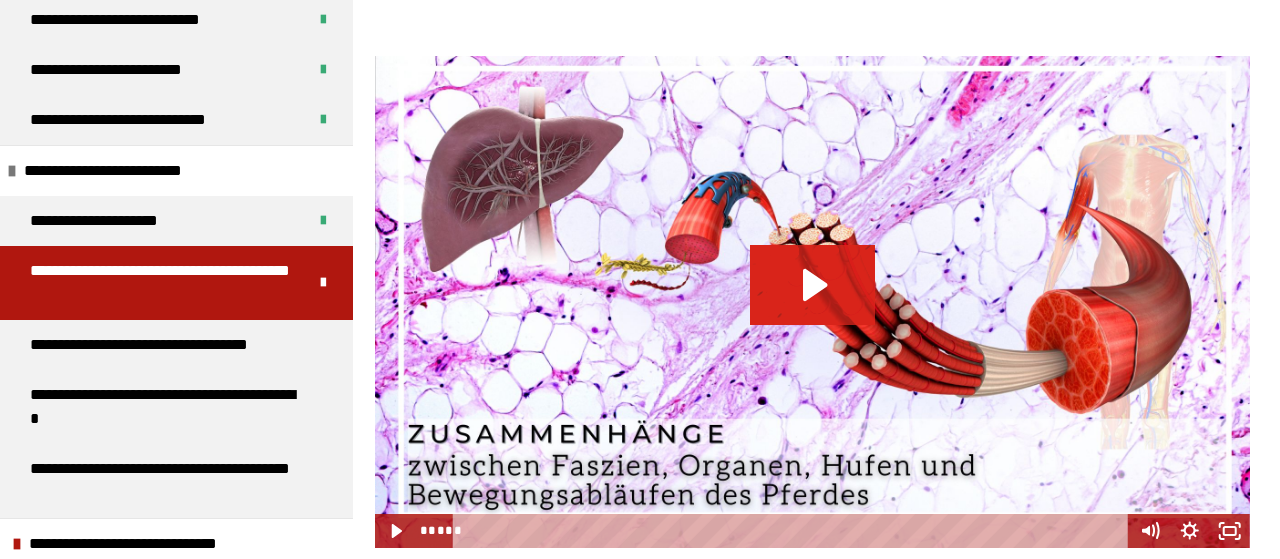 click 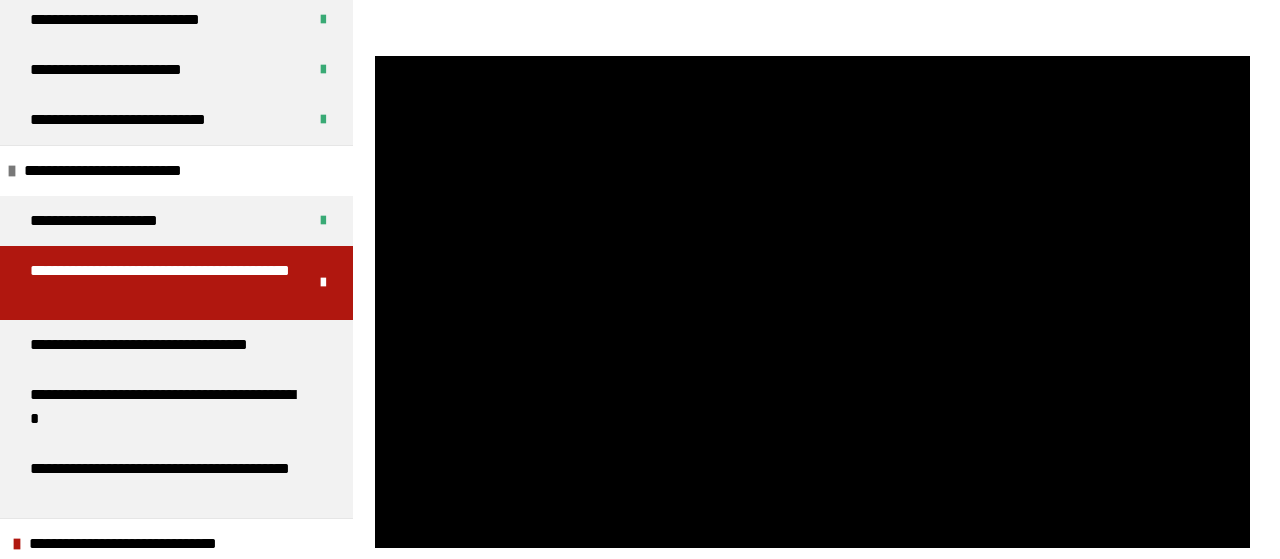 type 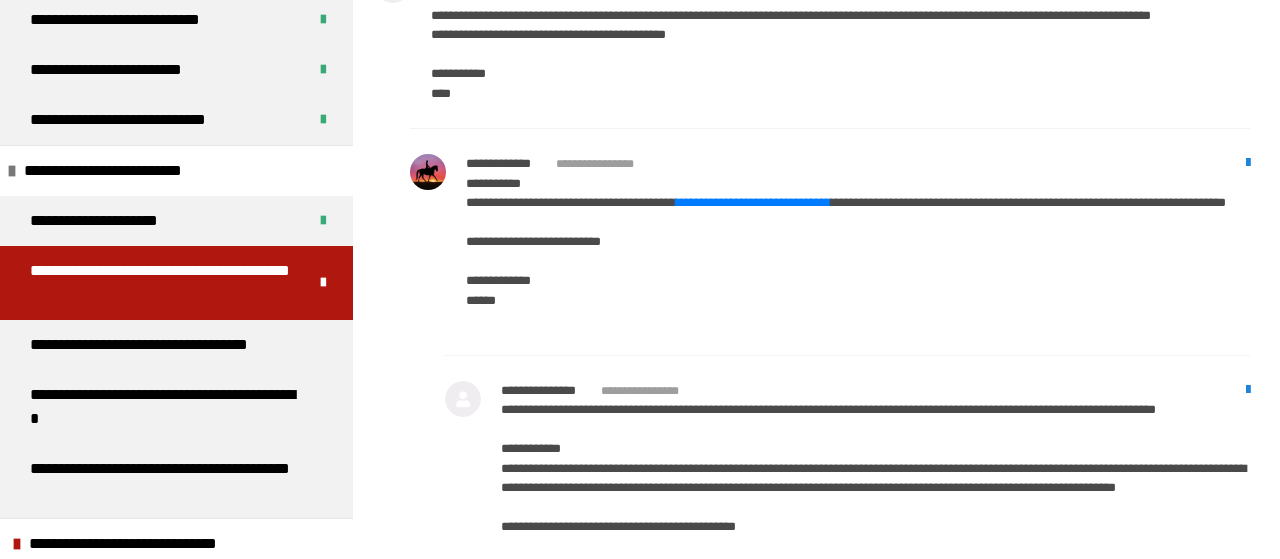 scroll, scrollTop: 9337, scrollLeft: 0, axis: vertical 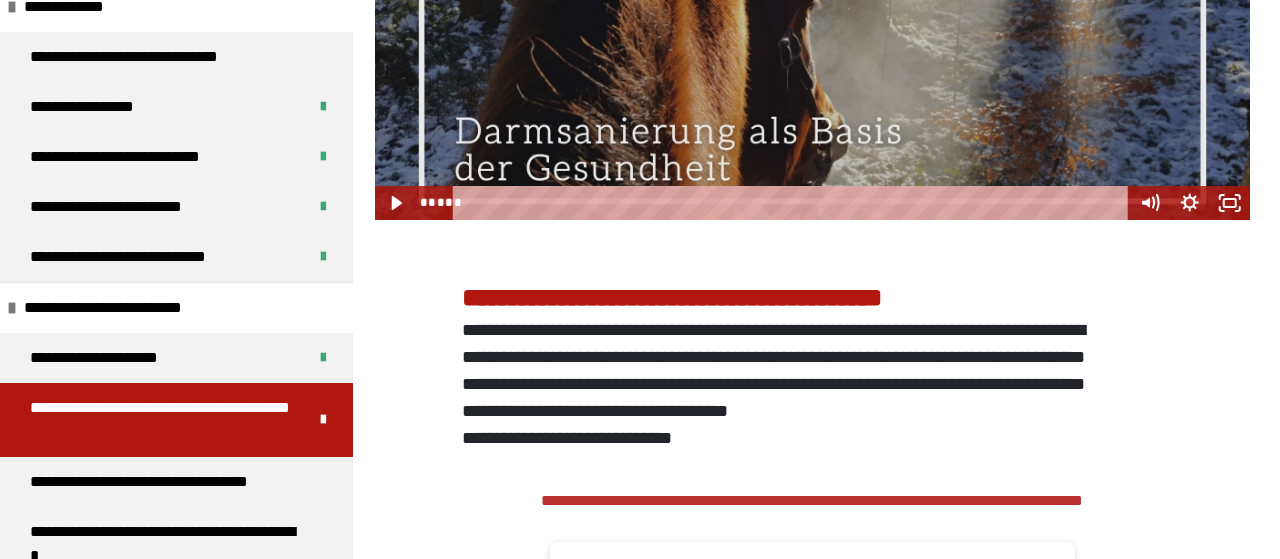 click 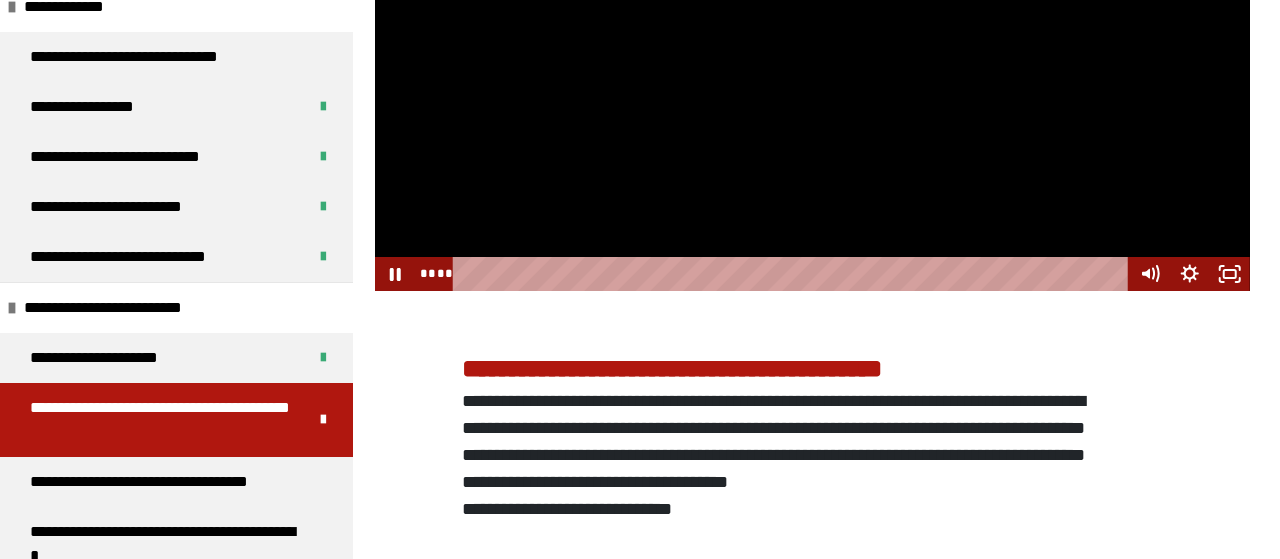 scroll, scrollTop: 3278, scrollLeft: 0, axis: vertical 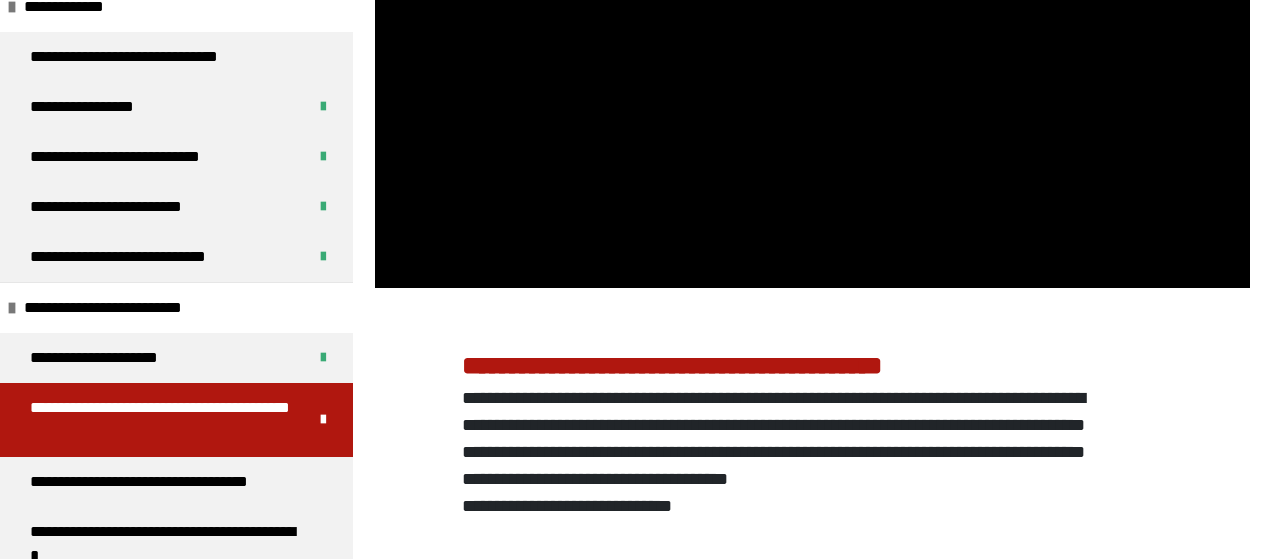 type 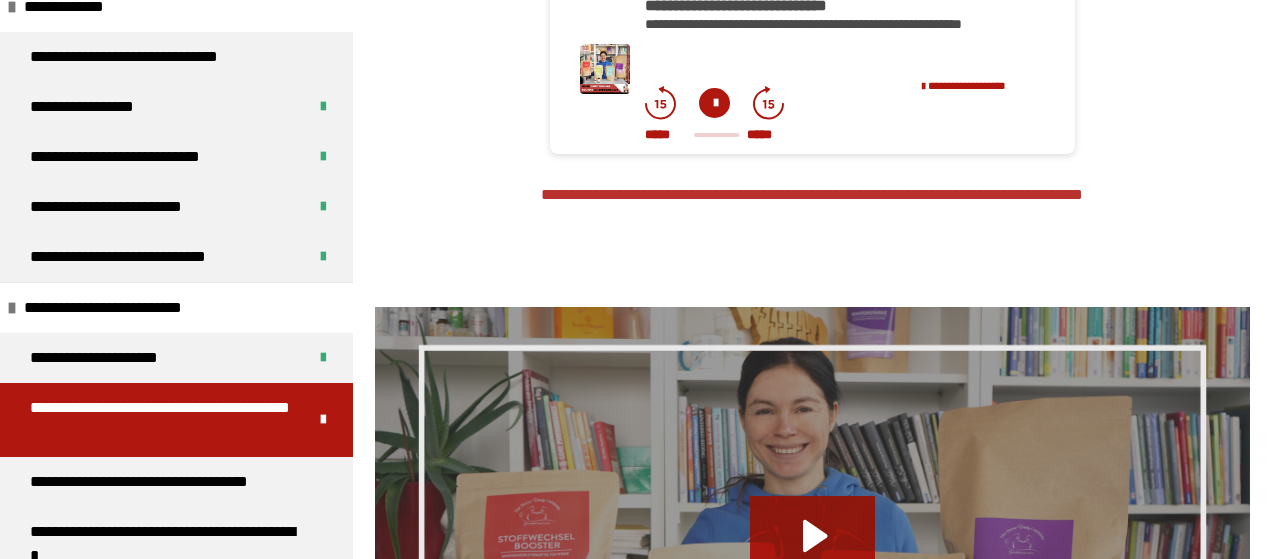 scroll, scrollTop: 4099, scrollLeft: 0, axis: vertical 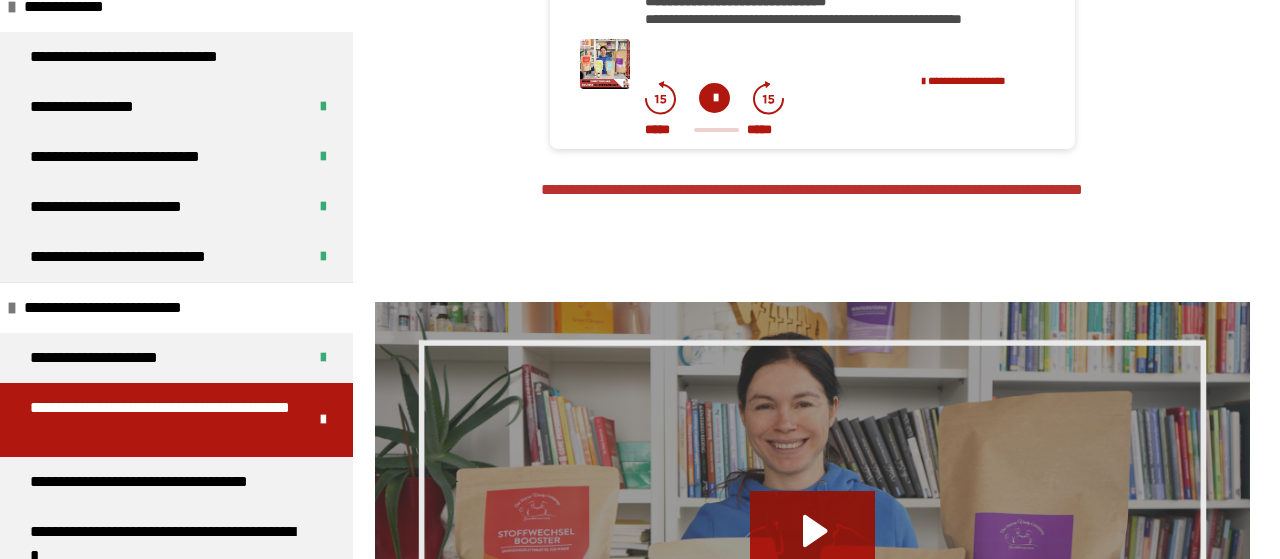 click at bounding box center [714, -91] 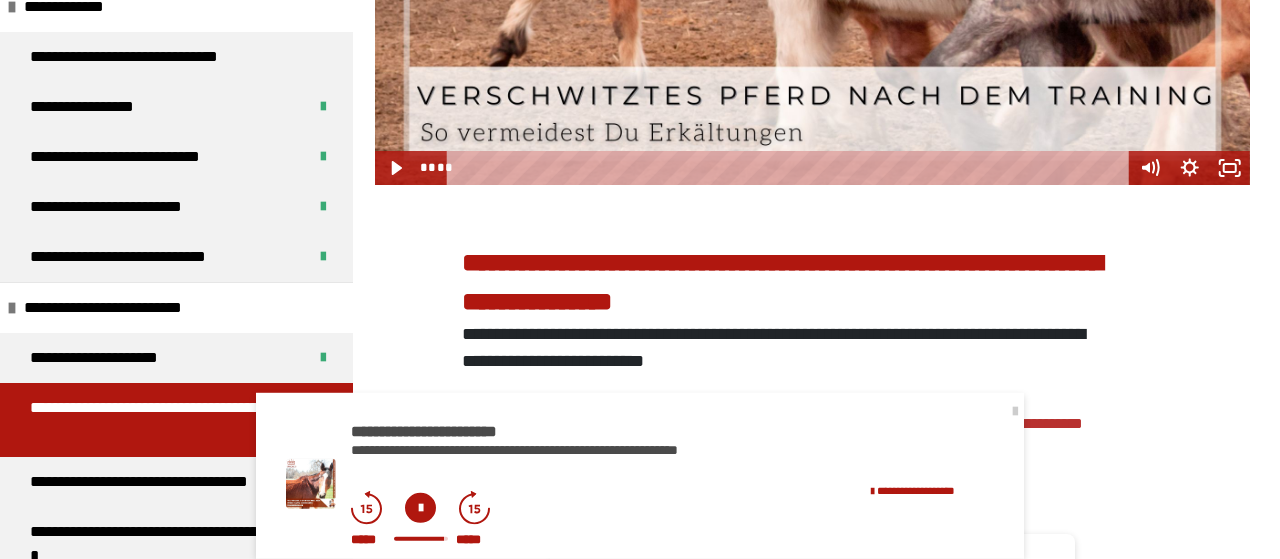 scroll, scrollTop: 5542, scrollLeft: 0, axis: vertical 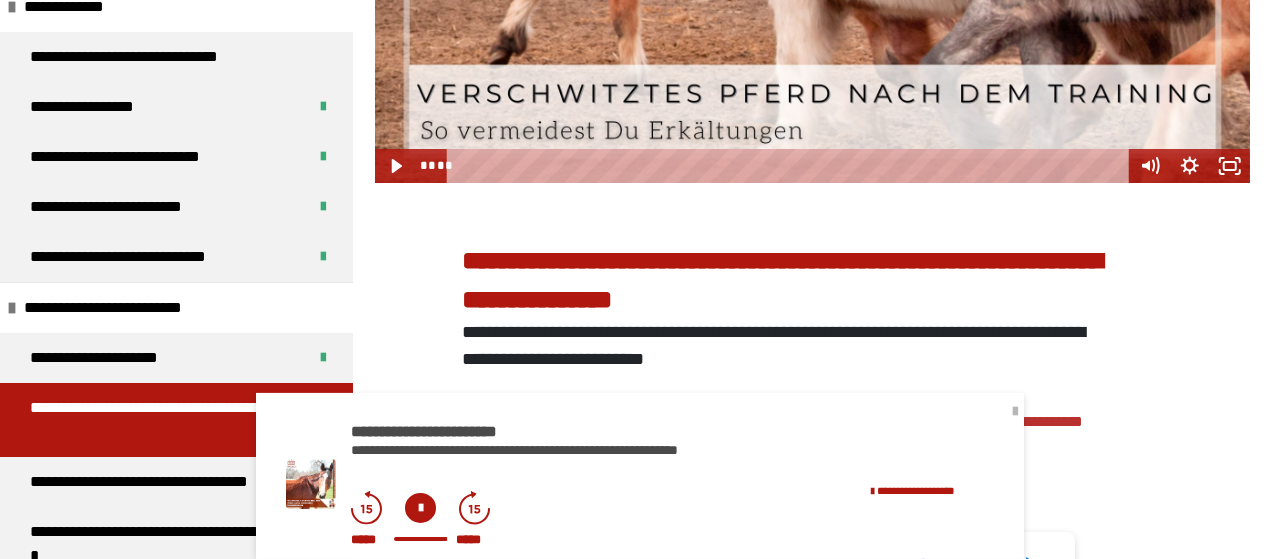 click at bounding box center [1015, 412] 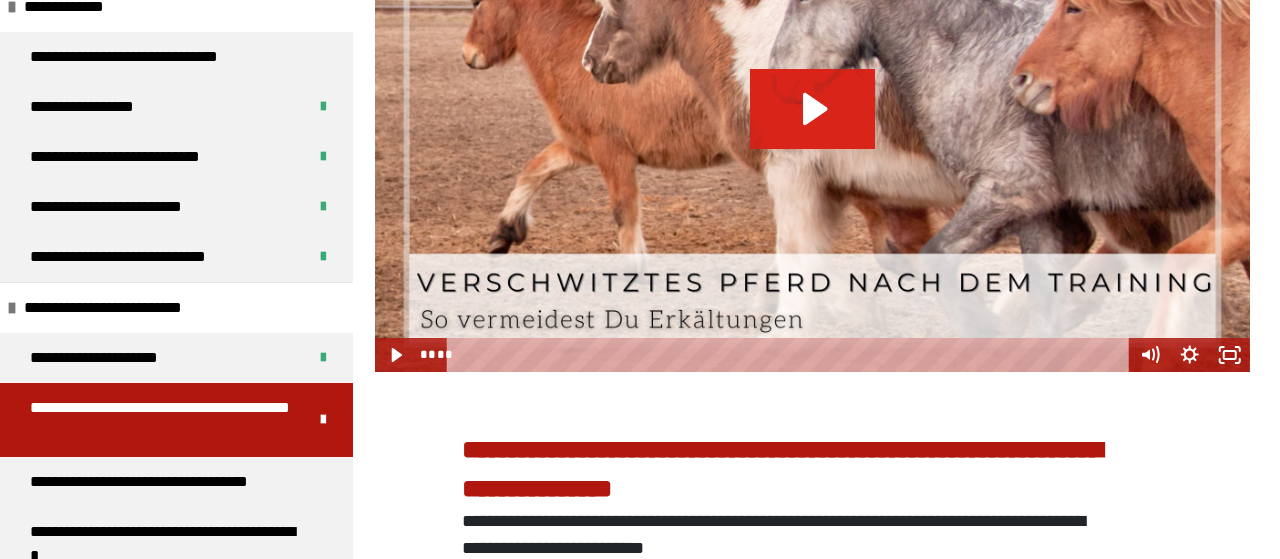 click 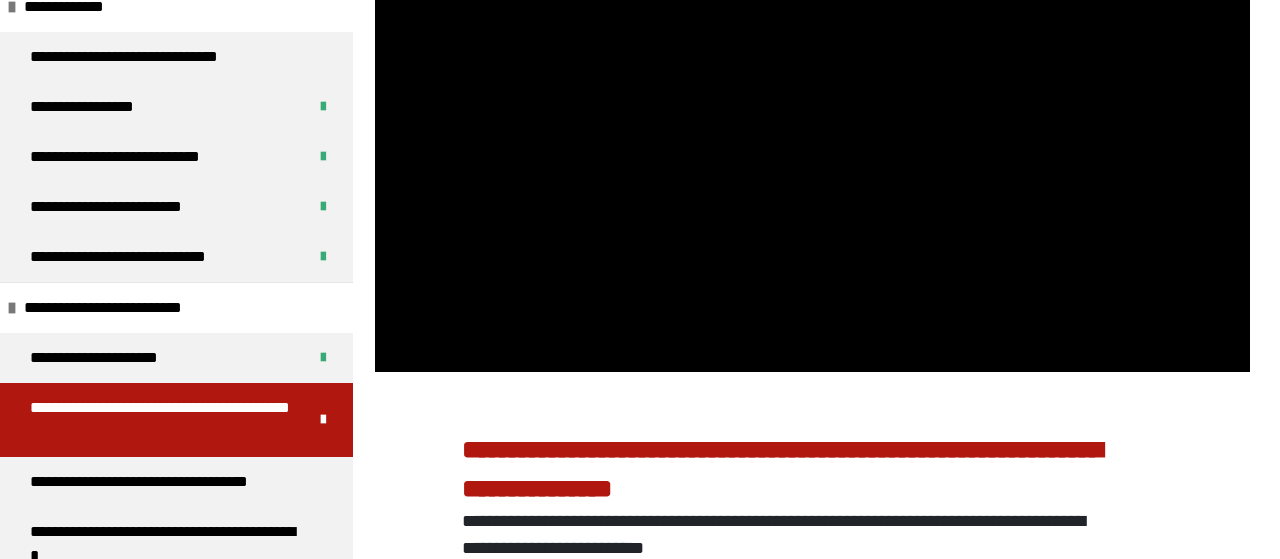 type 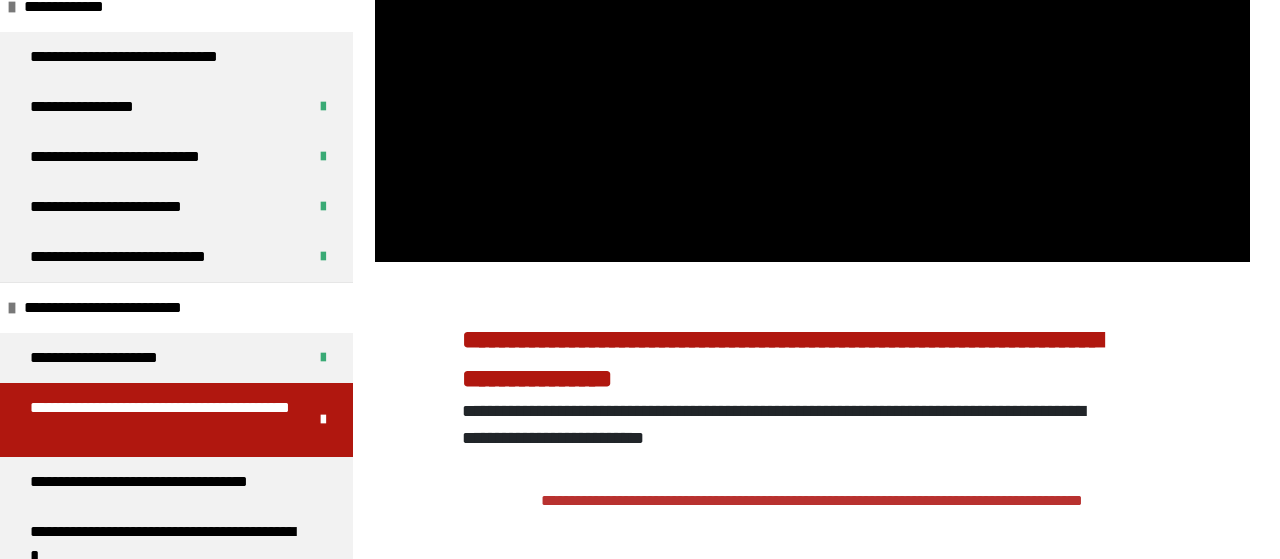 scroll, scrollTop: 5706, scrollLeft: 0, axis: vertical 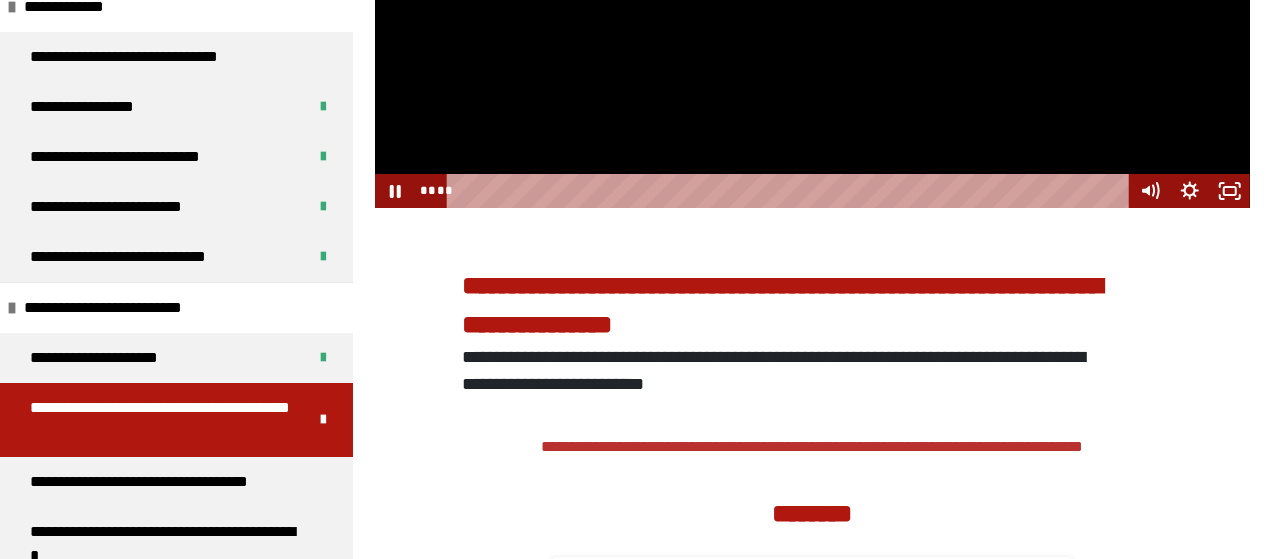 click at bounding box center [812, -38] 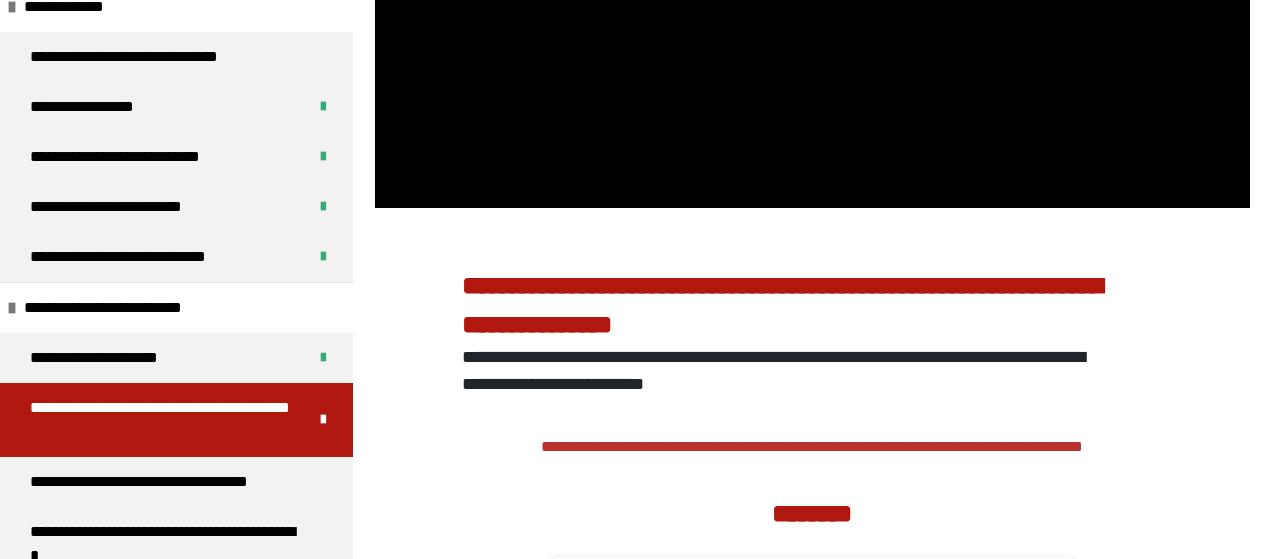 click at bounding box center (812, -38) 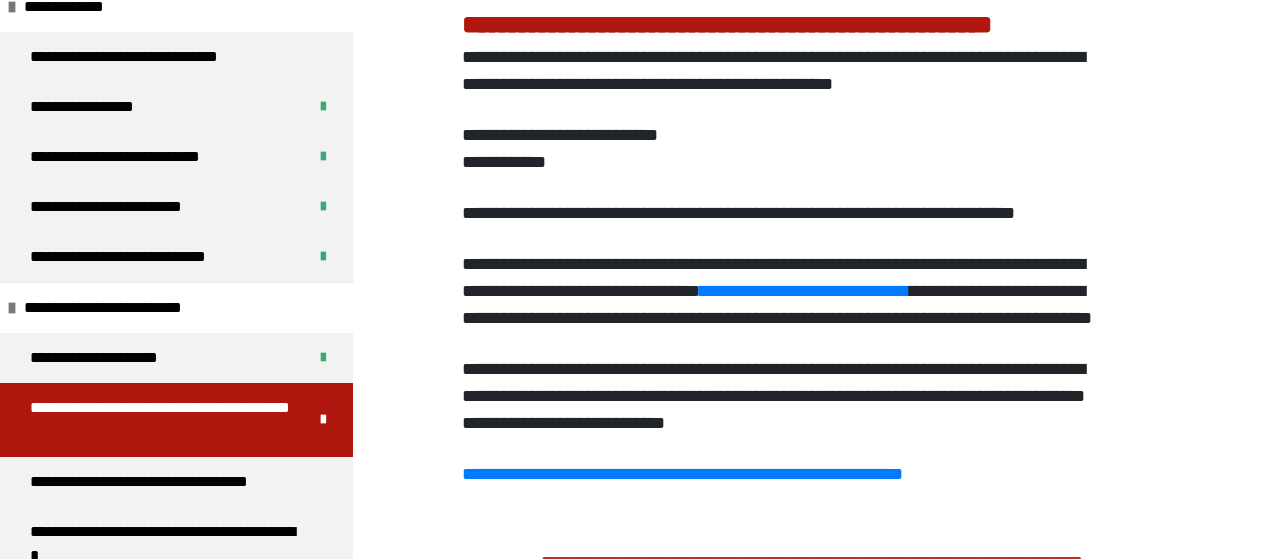 scroll, scrollTop: 2394, scrollLeft: 0, axis: vertical 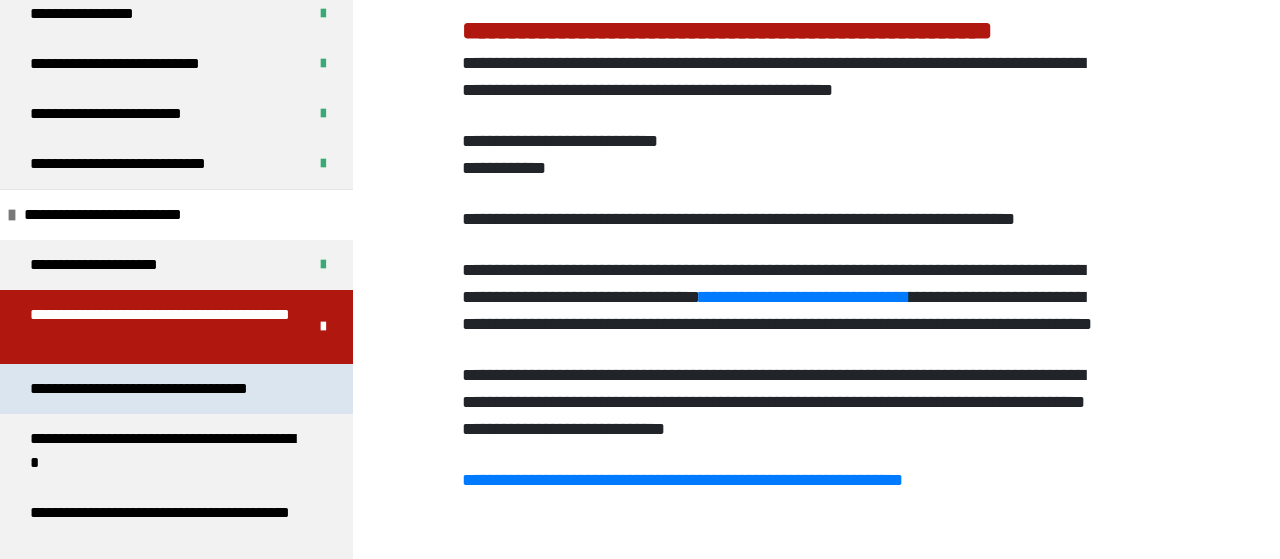 click on "**********" at bounding box center [161, 389] 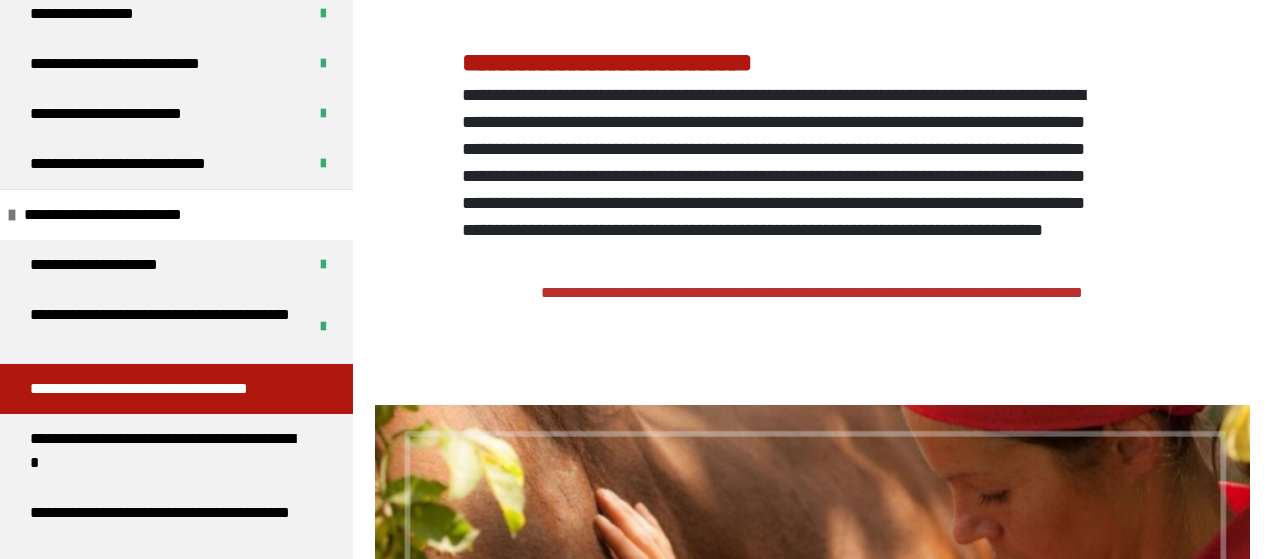 scroll, scrollTop: 2535, scrollLeft: 0, axis: vertical 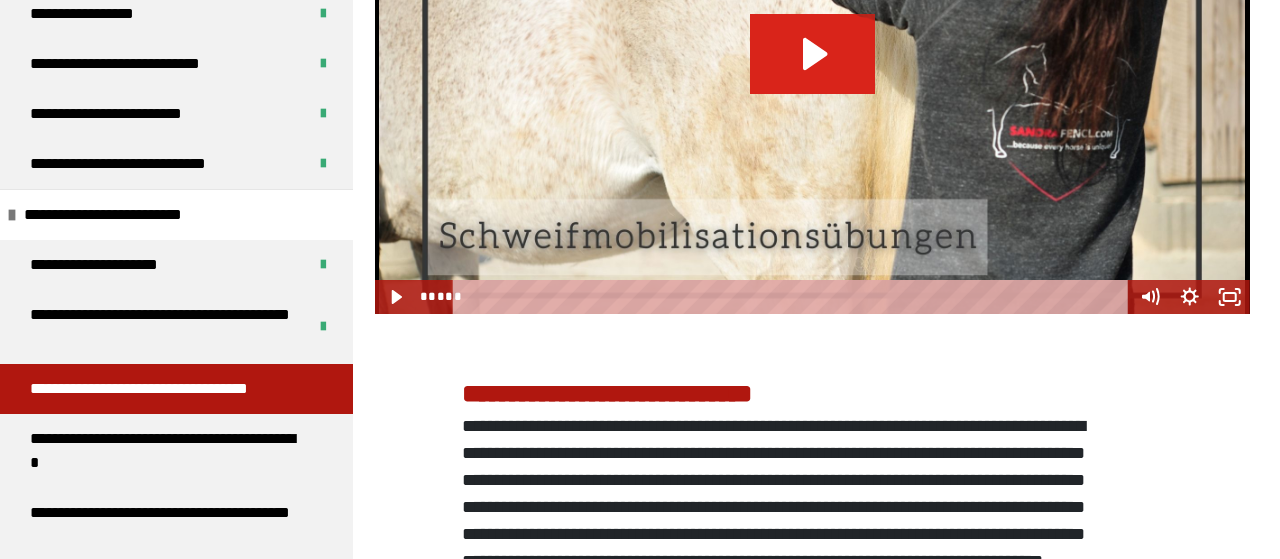 click 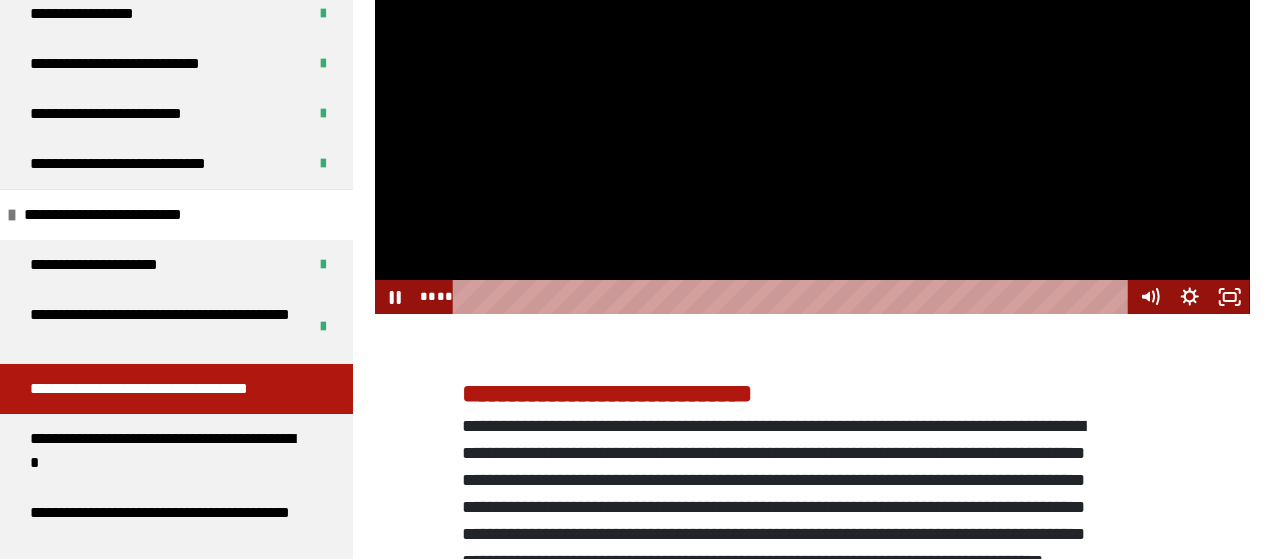 type 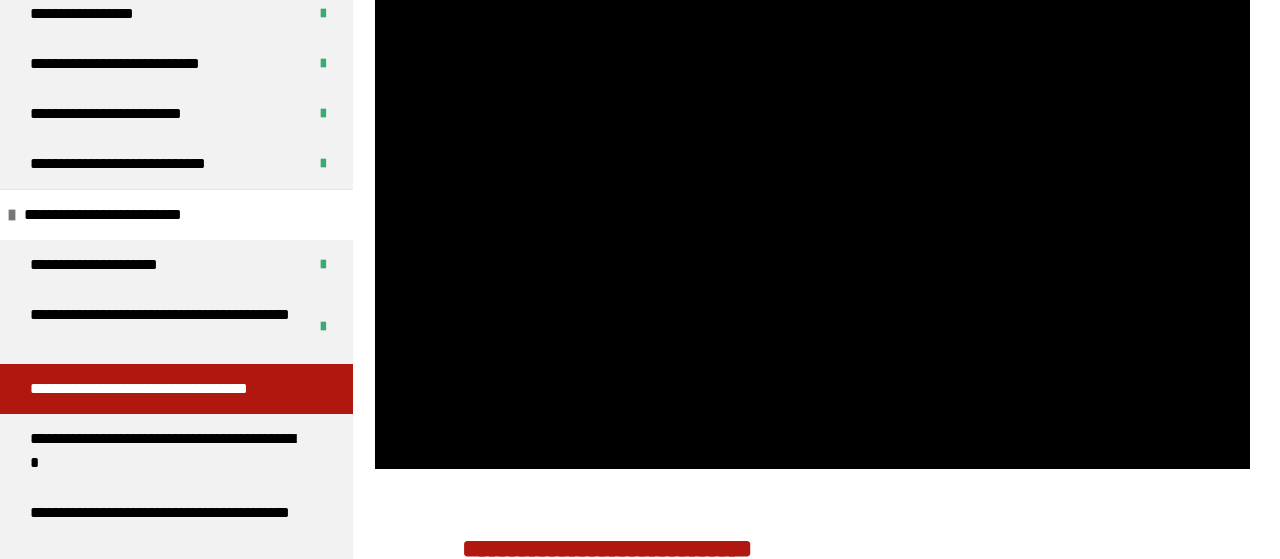 scroll, scrollTop: 2054, scrollLeft: 0, axis: vertical 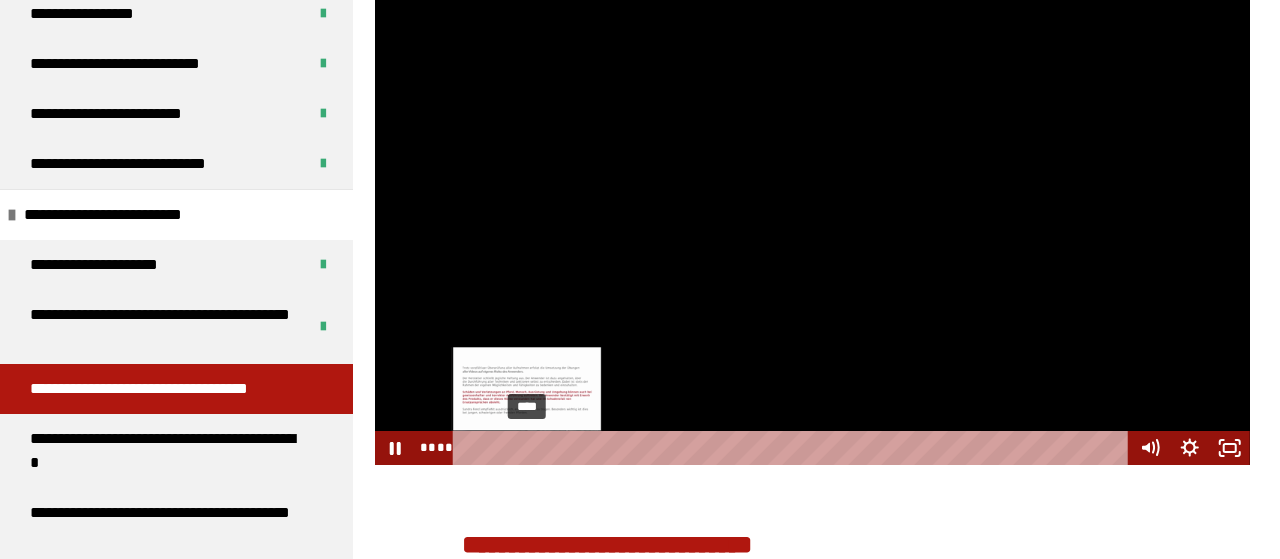 click on "****" at bounding box center [794, 448] 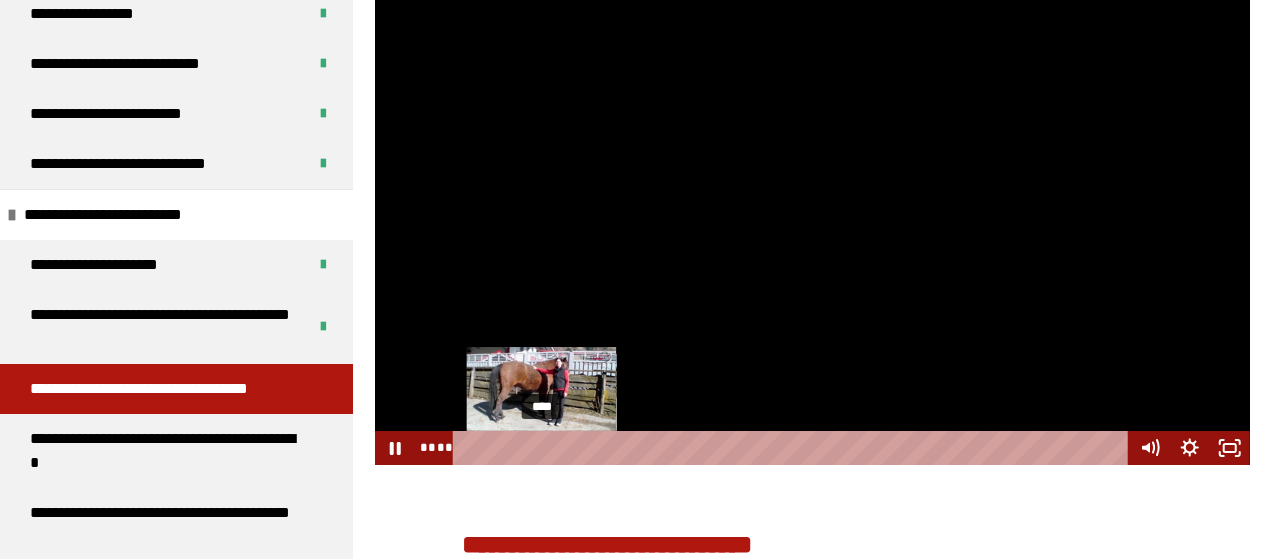click on "****" at bounding box center [794, 448] 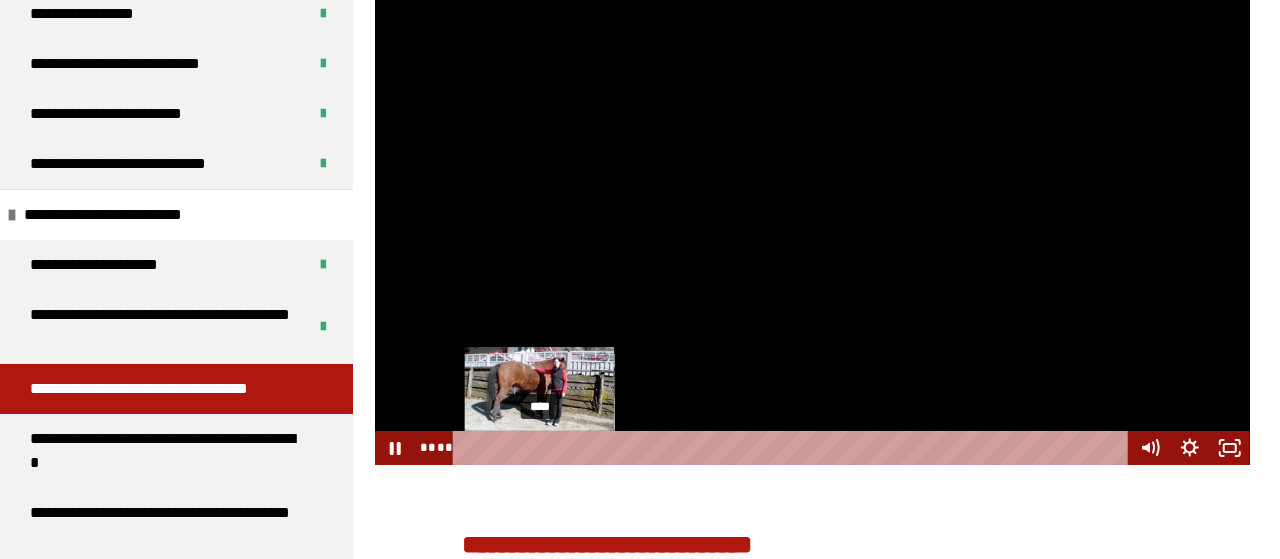 click at bounding box center (539, 448) 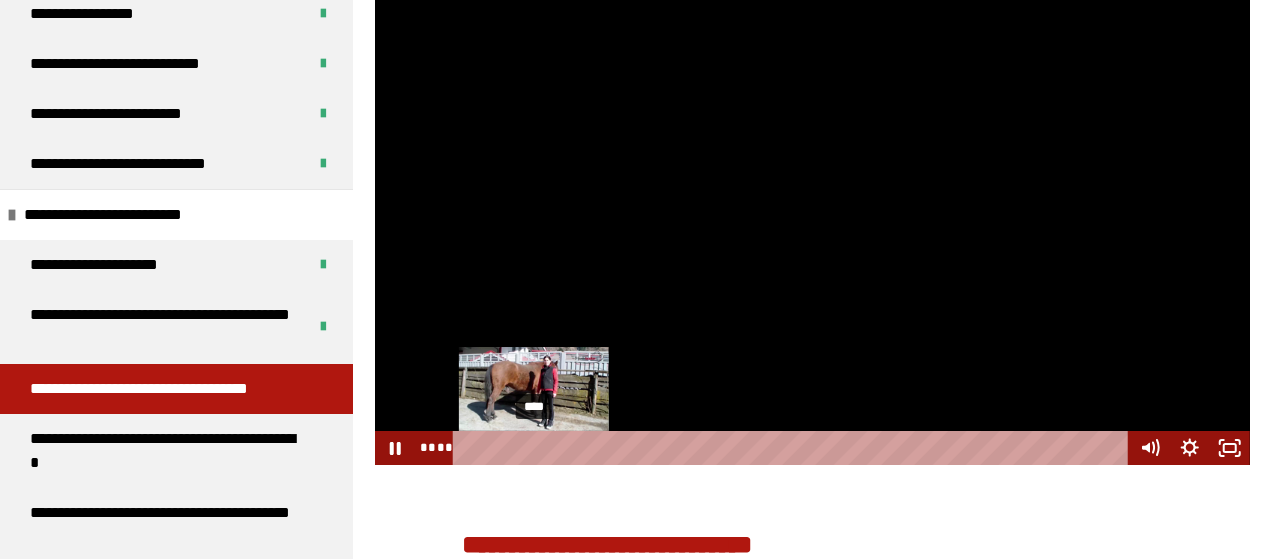 click on "****" at bounding box center [794, 448] 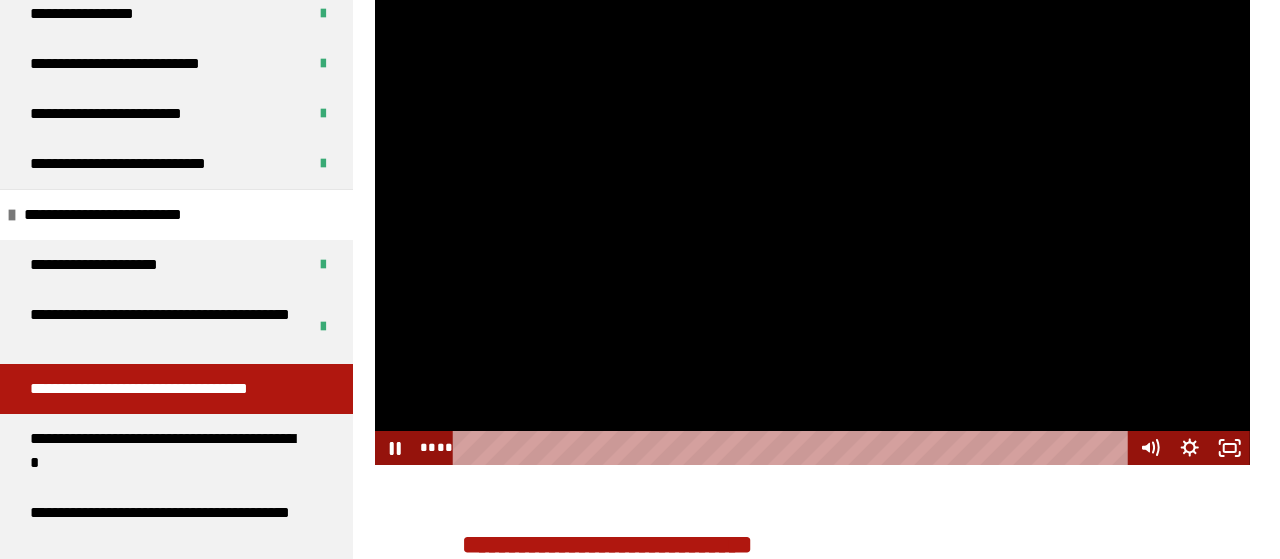 click at bounding box center [812, 221] 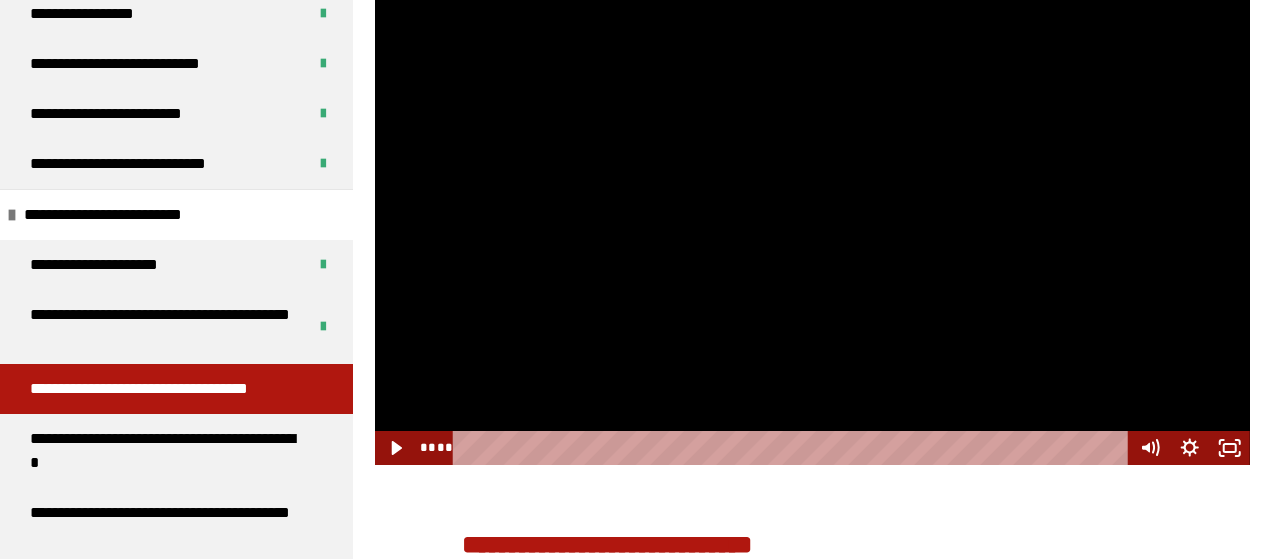 click at bounding box center (812, 221) 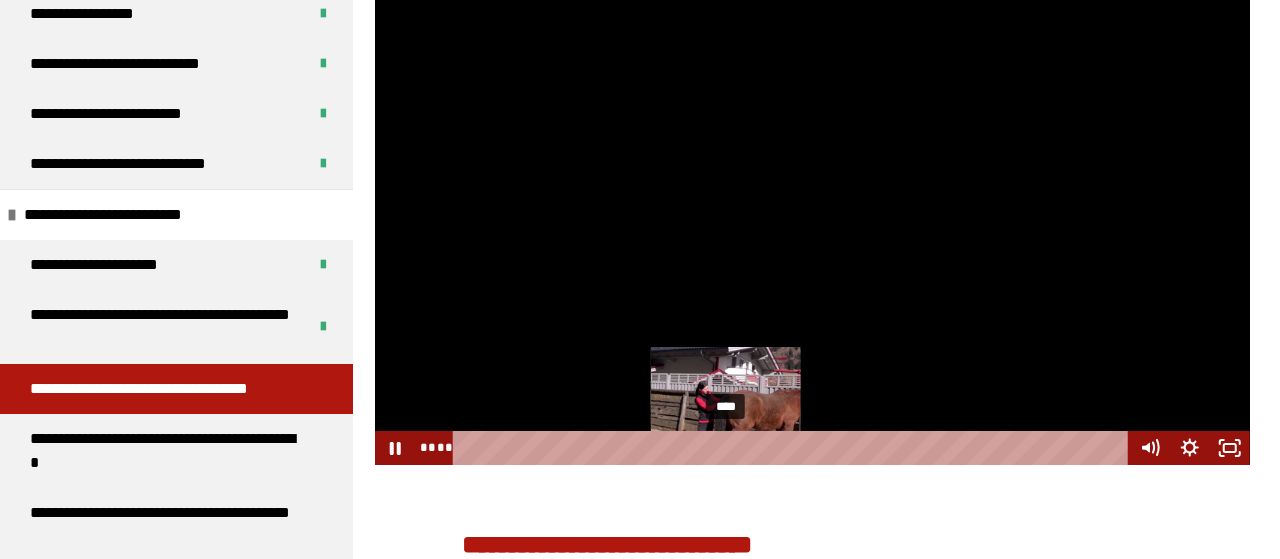 click on "****" at bounding box center [794, 448] 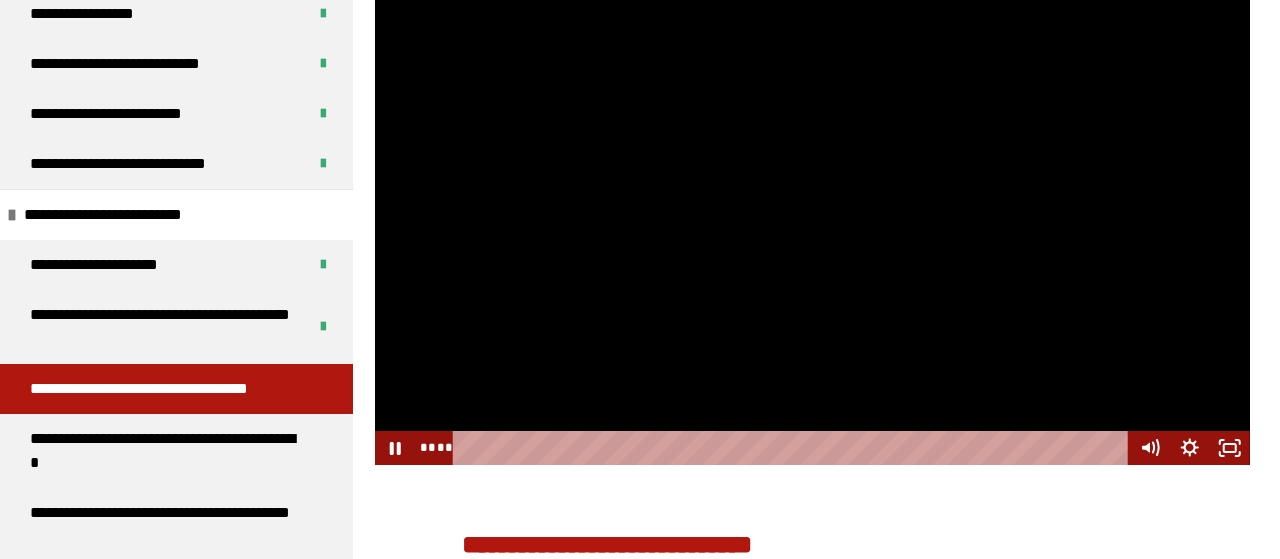 click at bounding box center (812, 221) 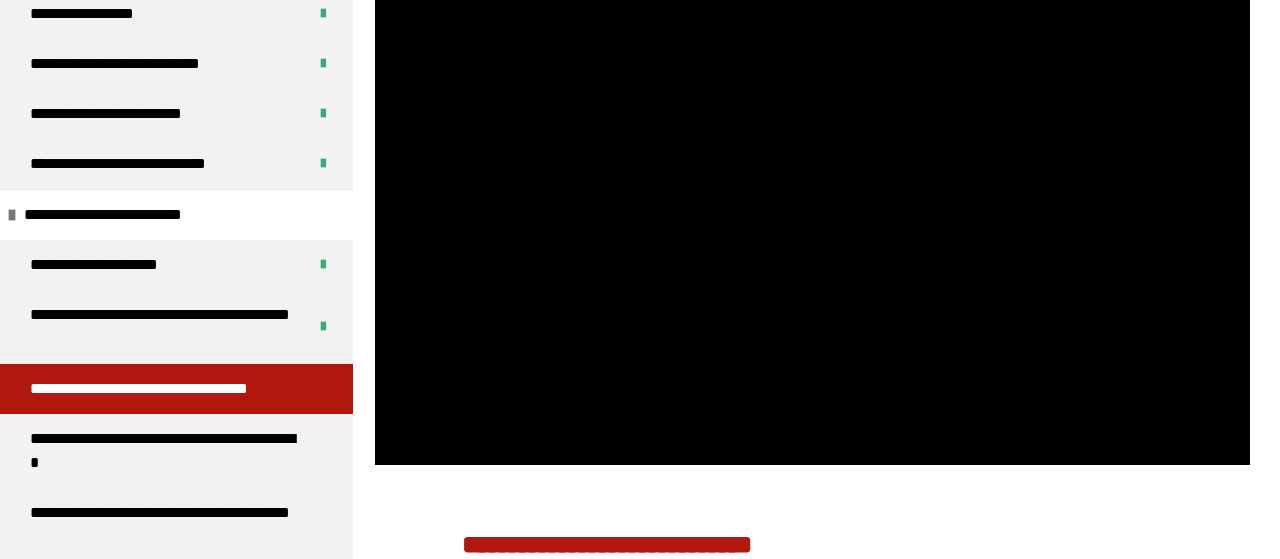 click at bounding box center (812, 221) 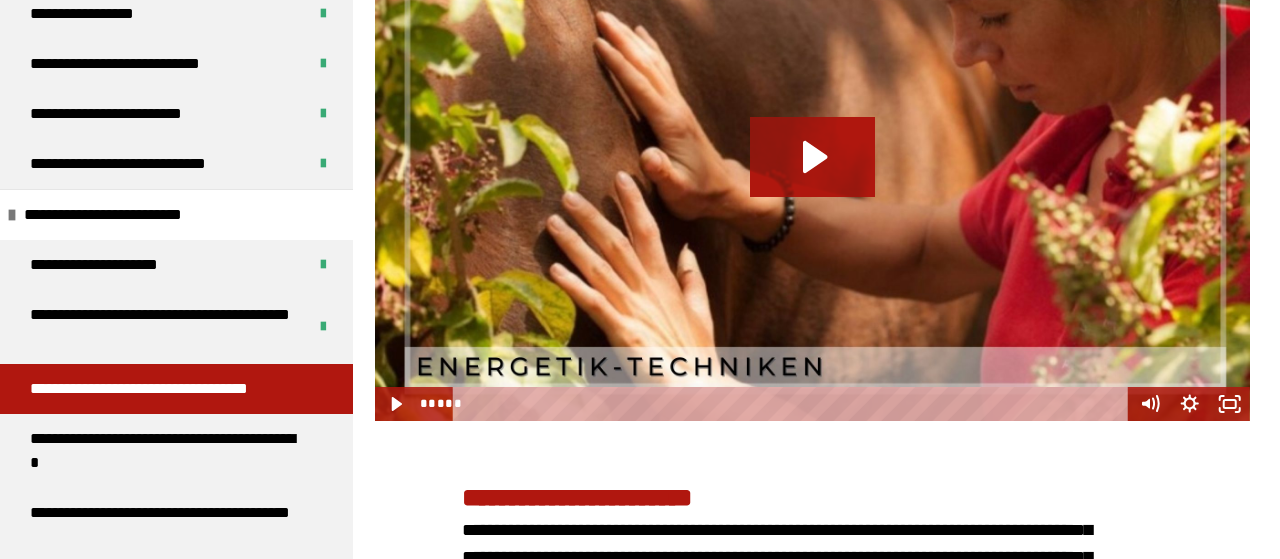 scroll, scrollTop: 2995, scrollLeft: 0, axis: vertical 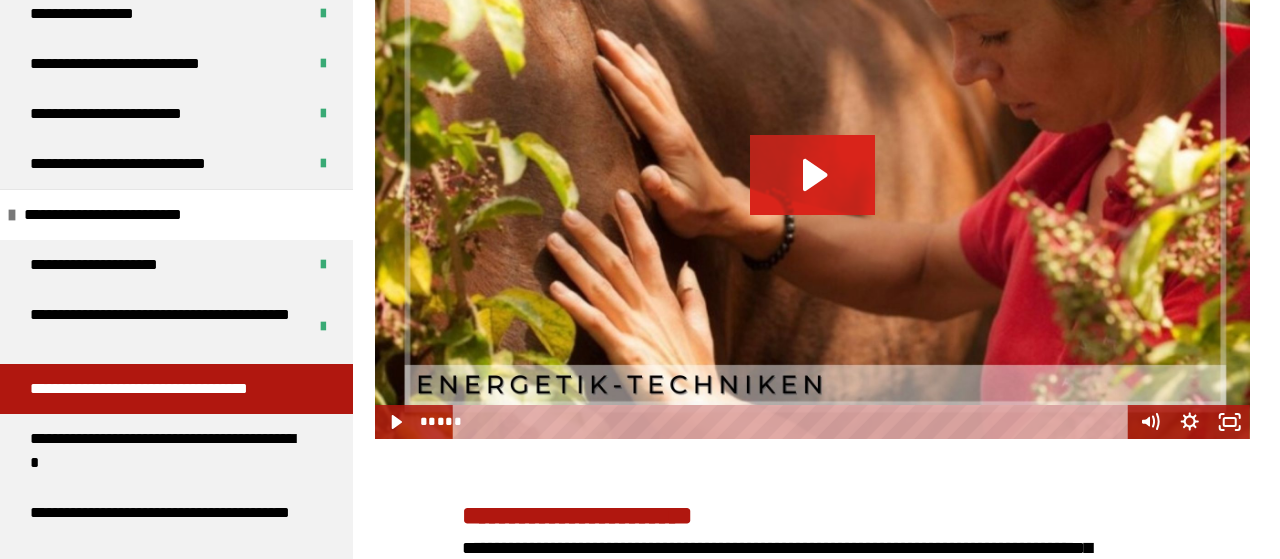 click 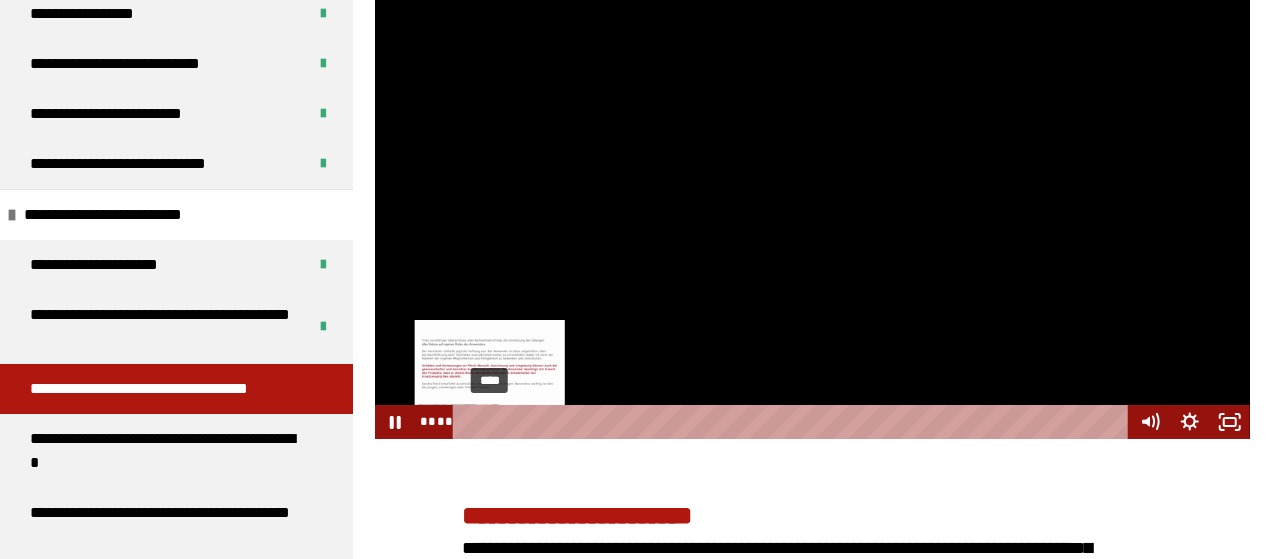 click on "****" at bounding box center (794, 422) 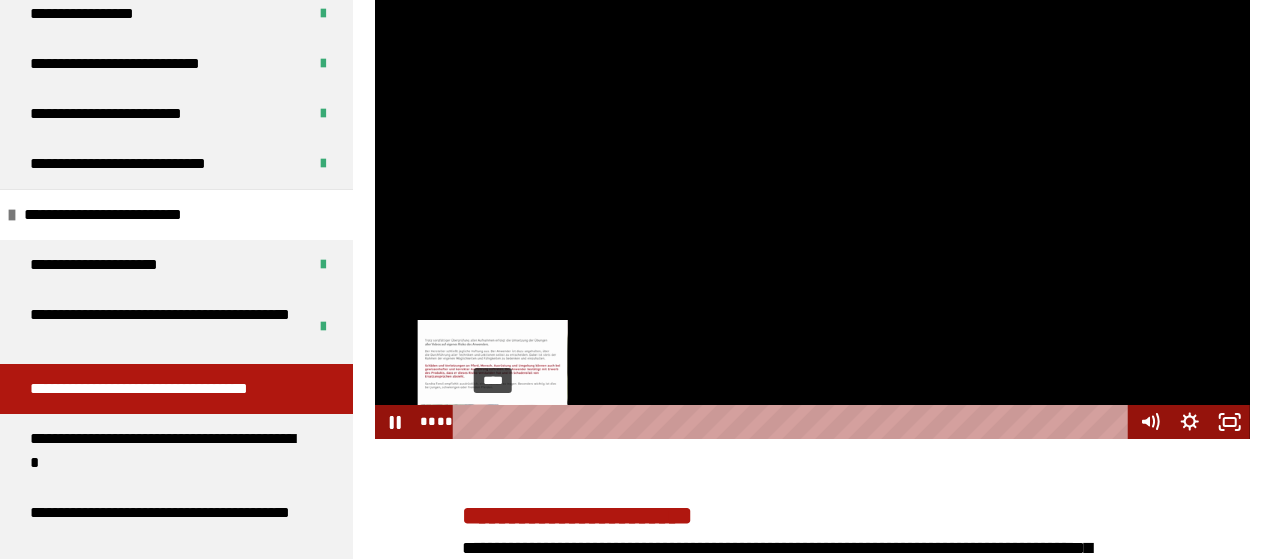 click at bounding box center [491, 421] 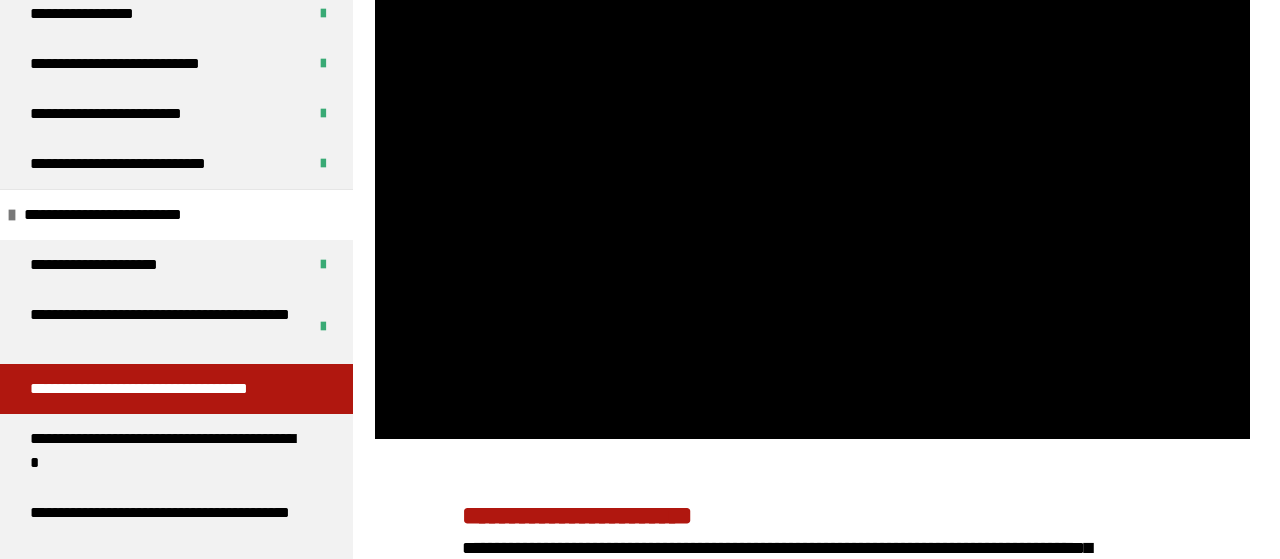 click on "**********" at bounding box center [640, 2121] 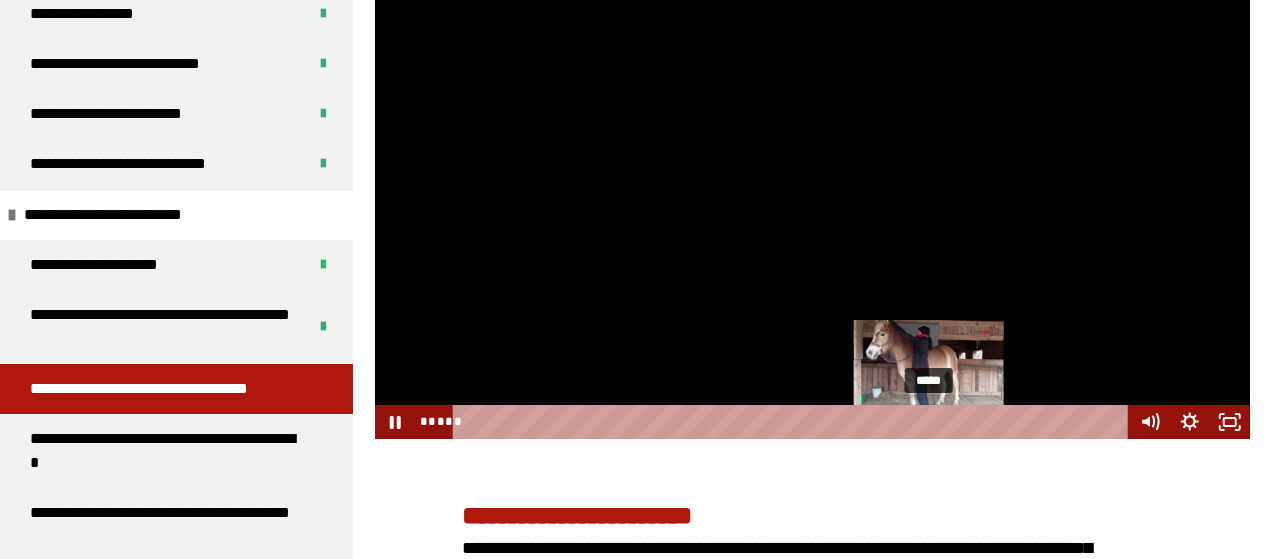 click on "*****" at bounding box center (794, 422) 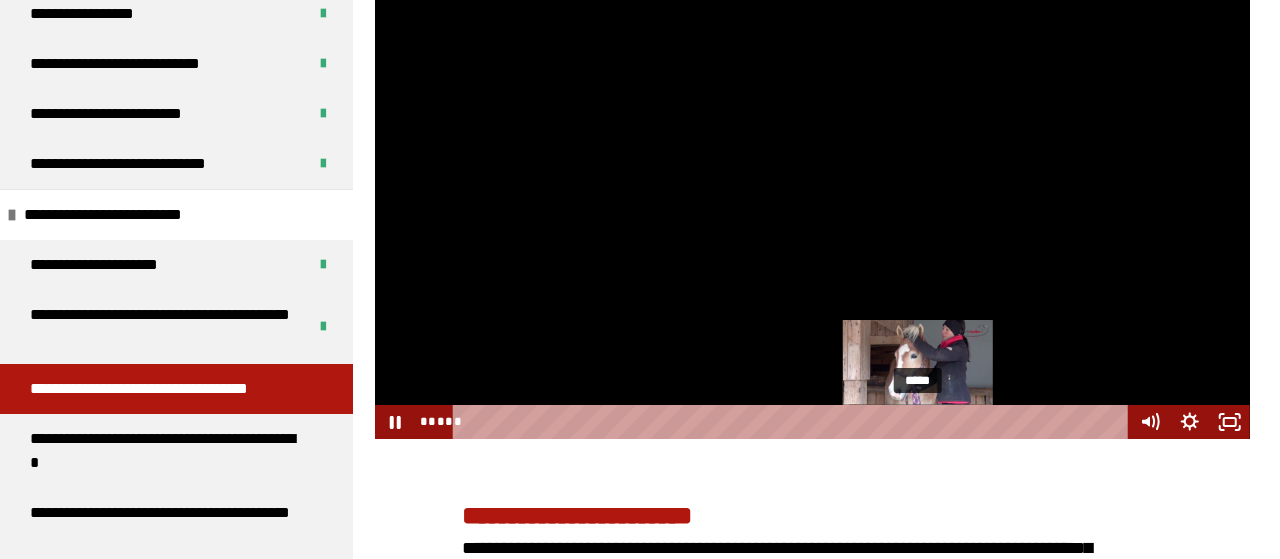 click on "*****" at bounding box center [794, 422] 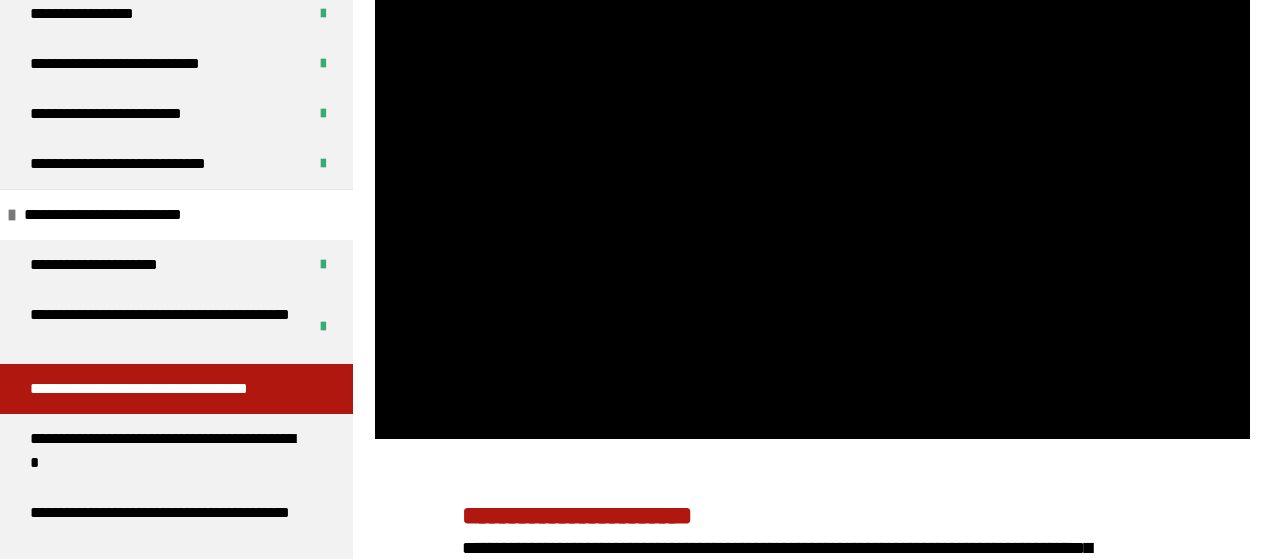 scroll, scrollTop: 3520, scrollLeft: 0, axis: vertical 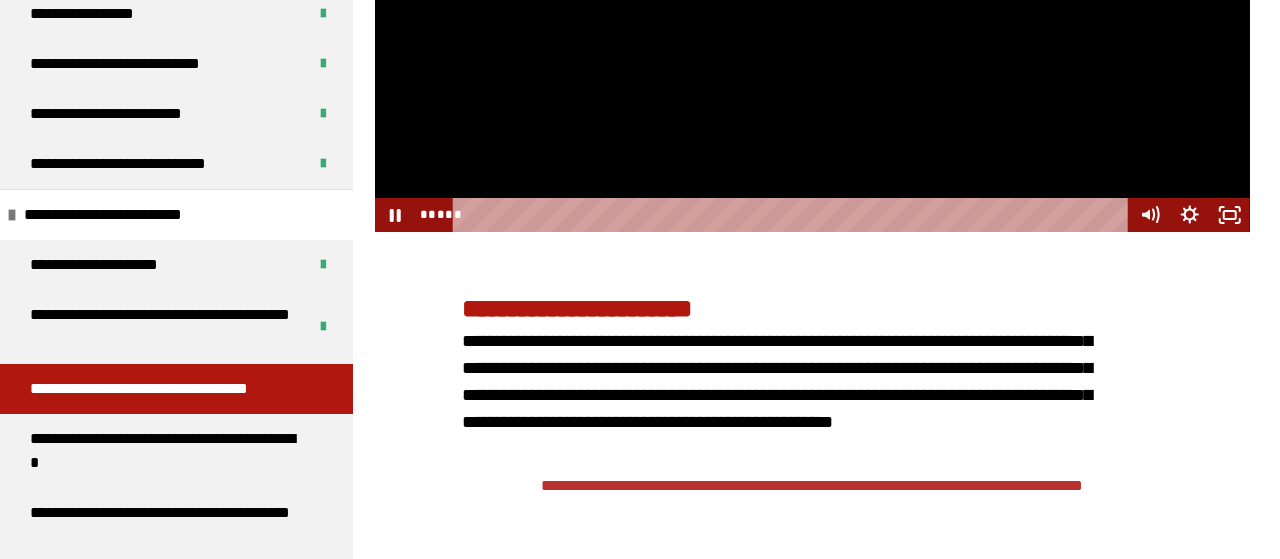 click at bounding box center [812, -15] 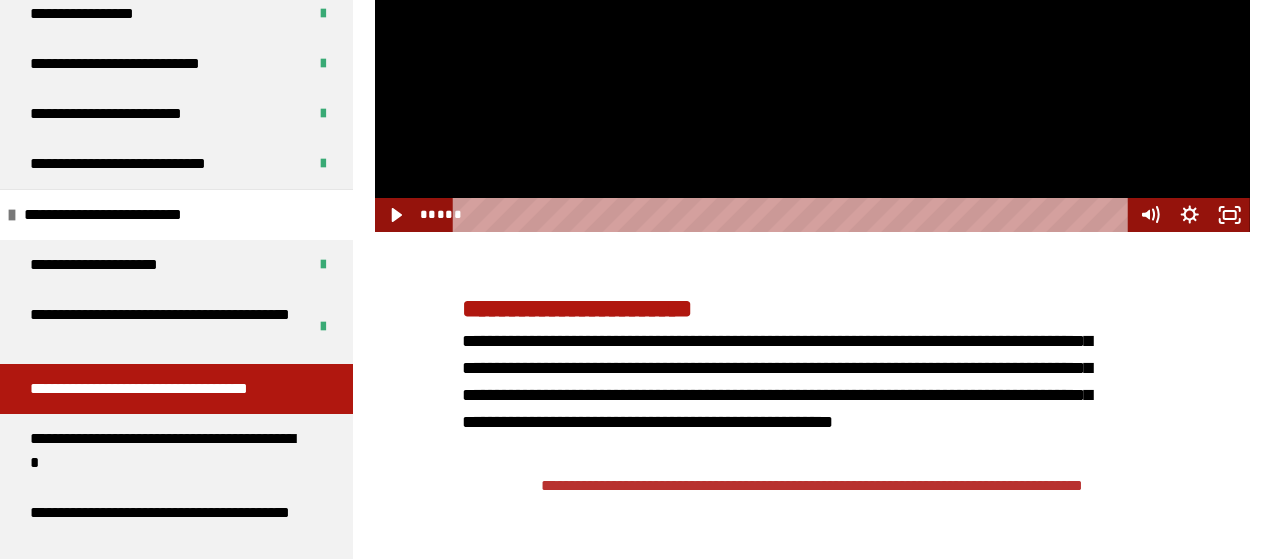 scroll, scrollTop: 3040, scrollLeft: 0, axis: vertical 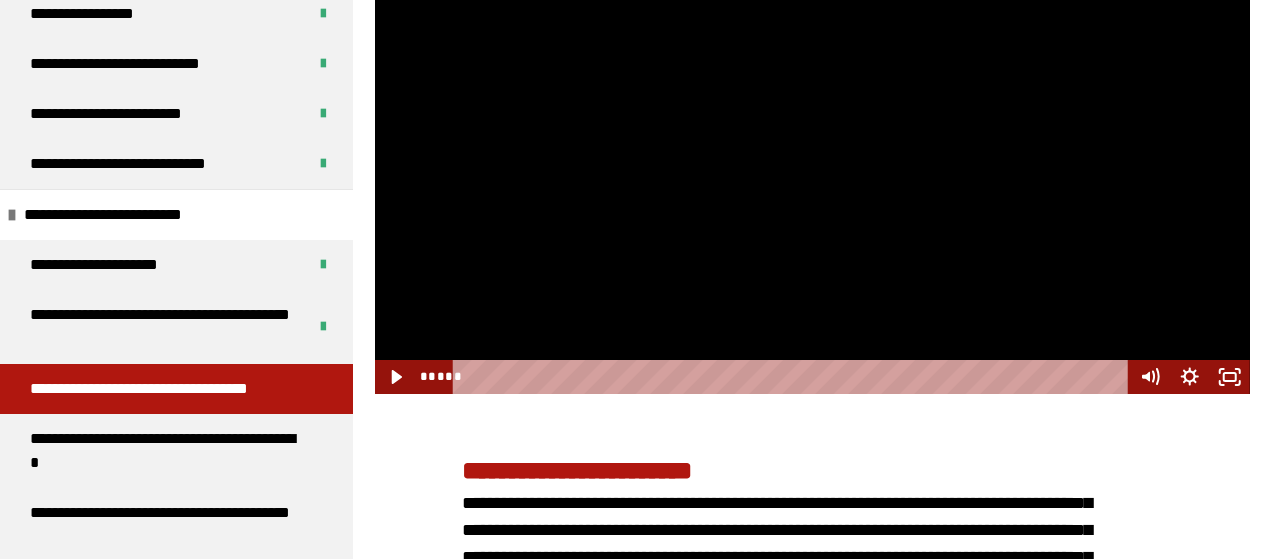 click at bounding box center (812, 147) 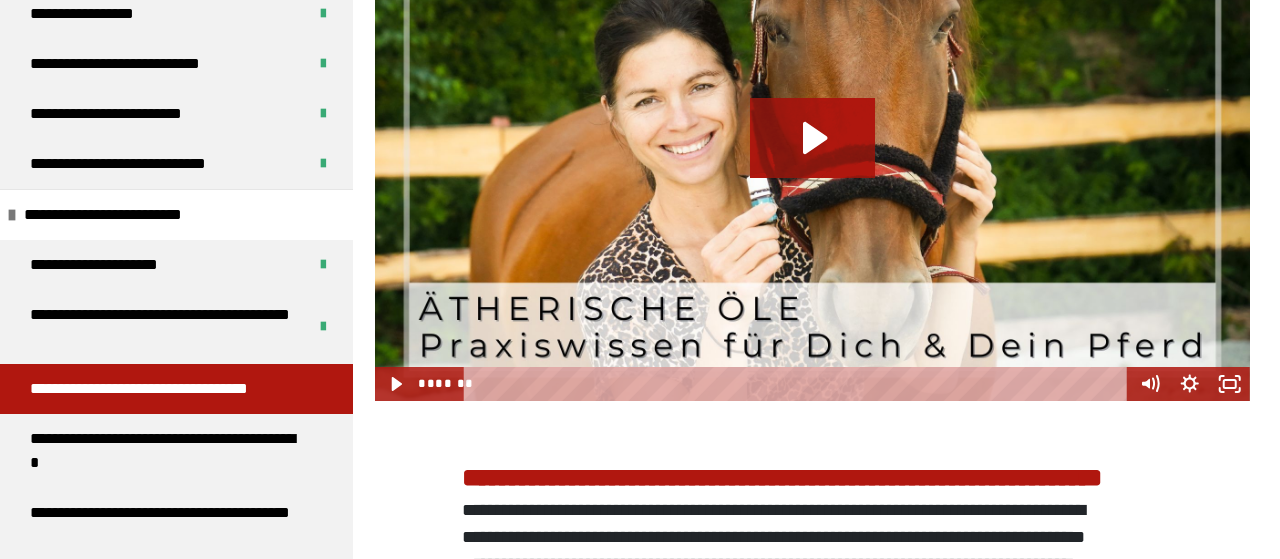 scroll, scrollTop: 3889, scrollLeft: 0, axis: vertical 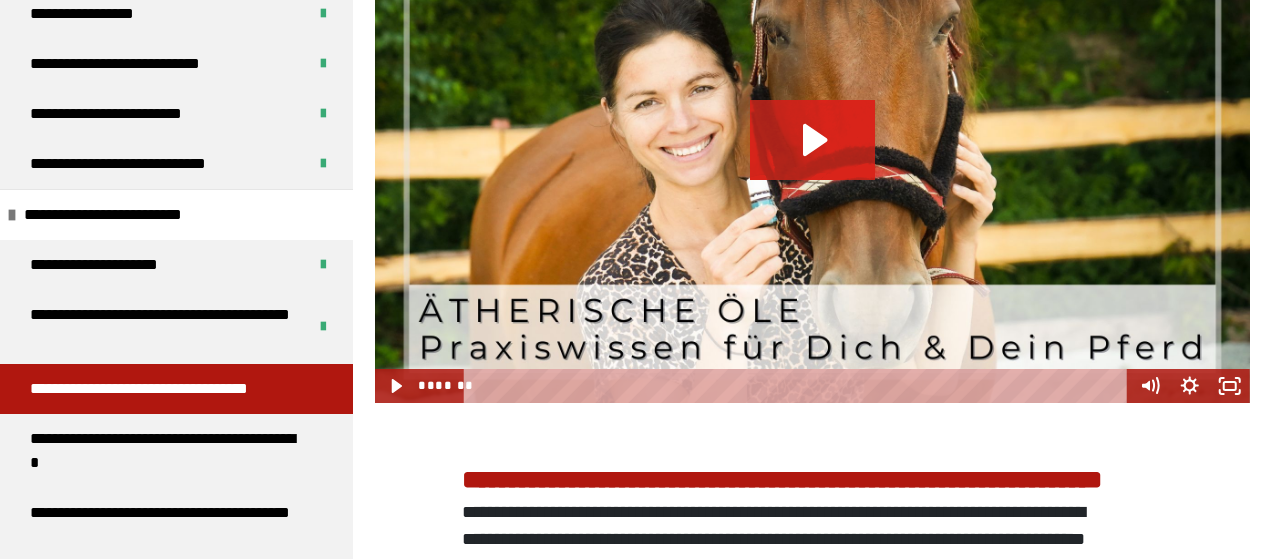 click 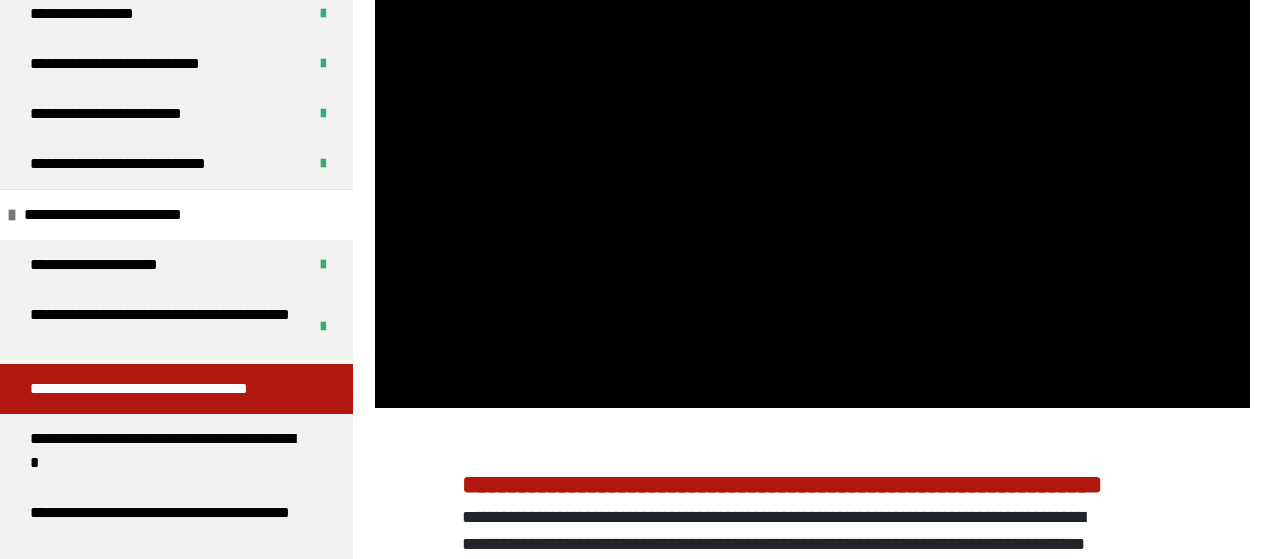 scroll, scrollTop: 3862, scrollLeft: 0, axis: vertical 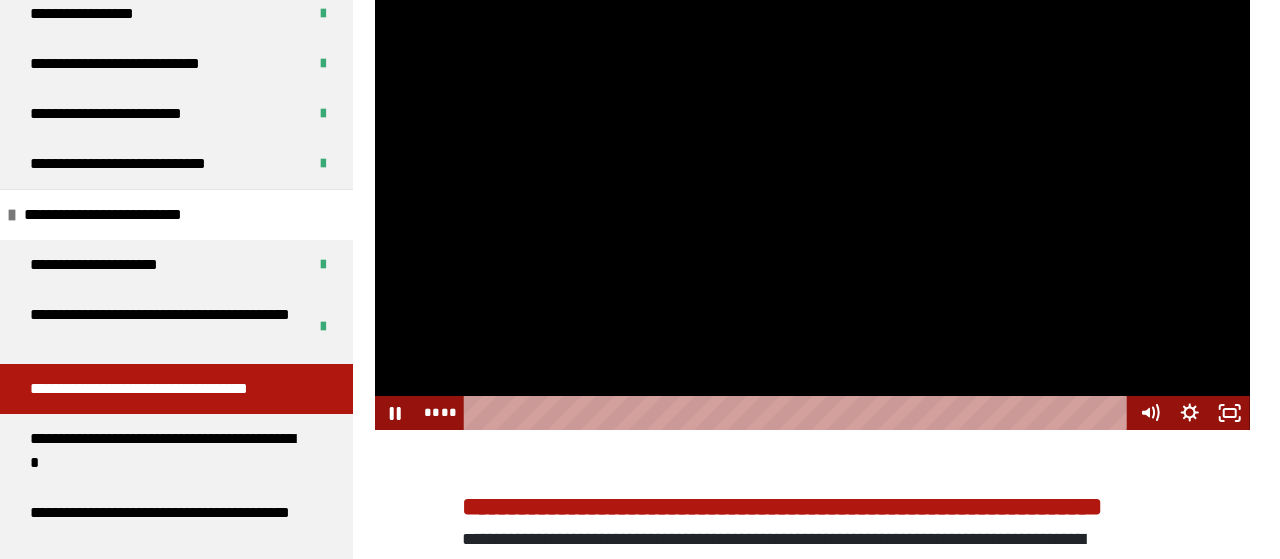 click at bounding box center (812, 184) 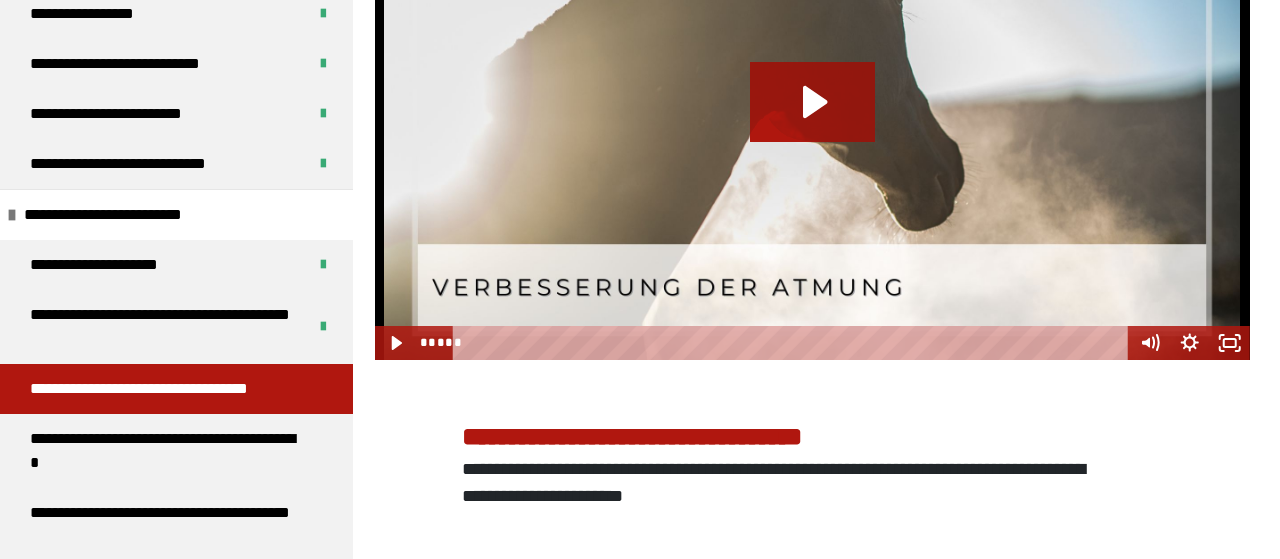 scroll, scrollTop: 6029, scrollLeft: 0, axis: vertical 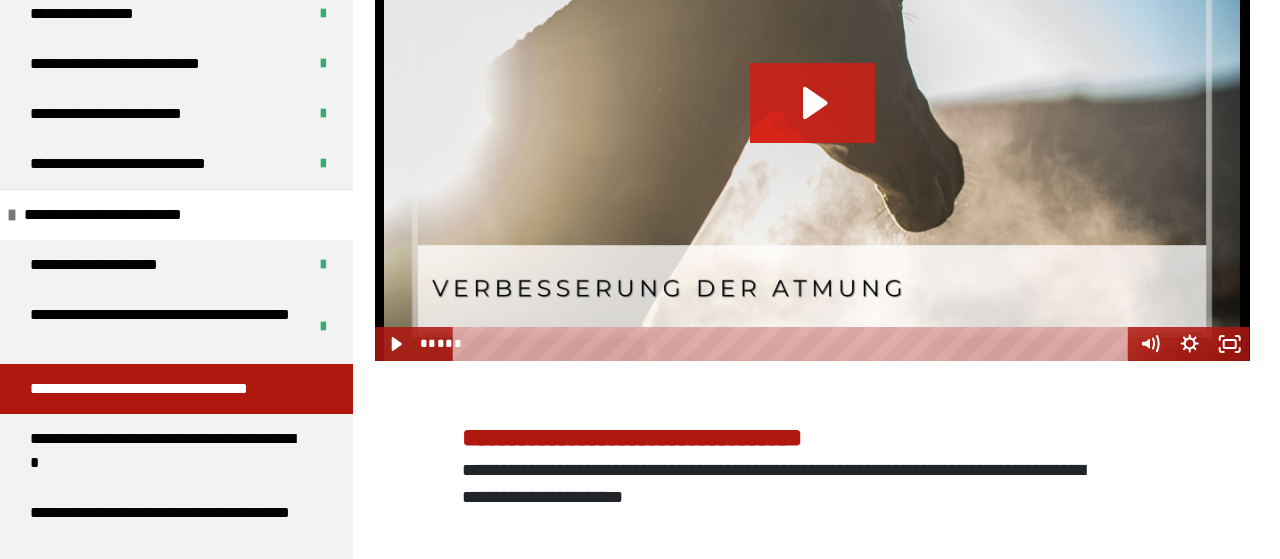 click 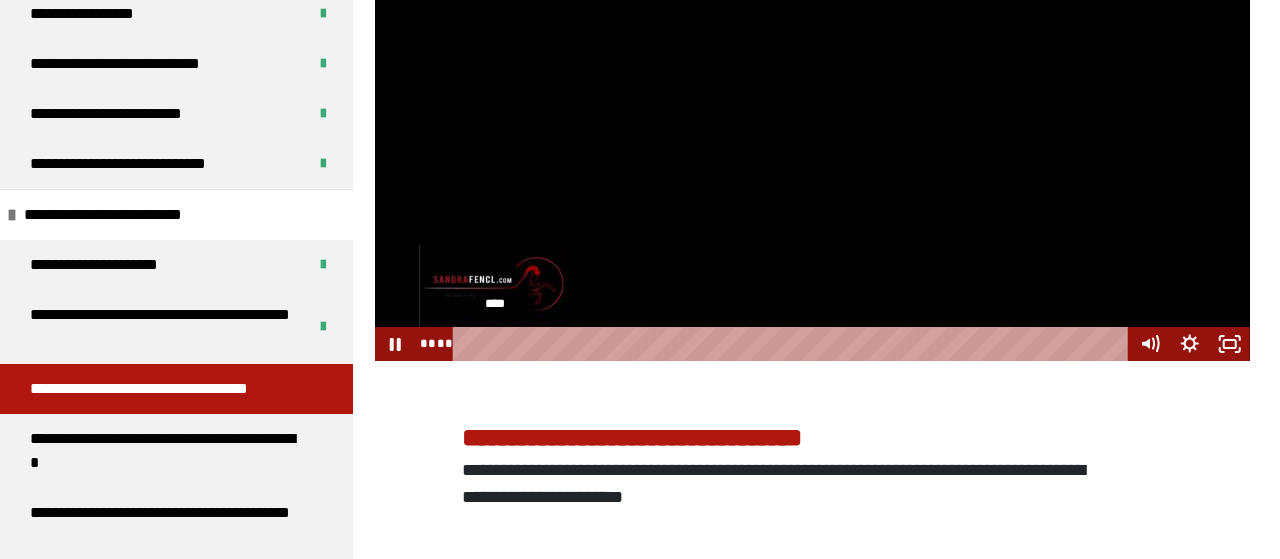 click on "****" at bounding box center (794, 344) 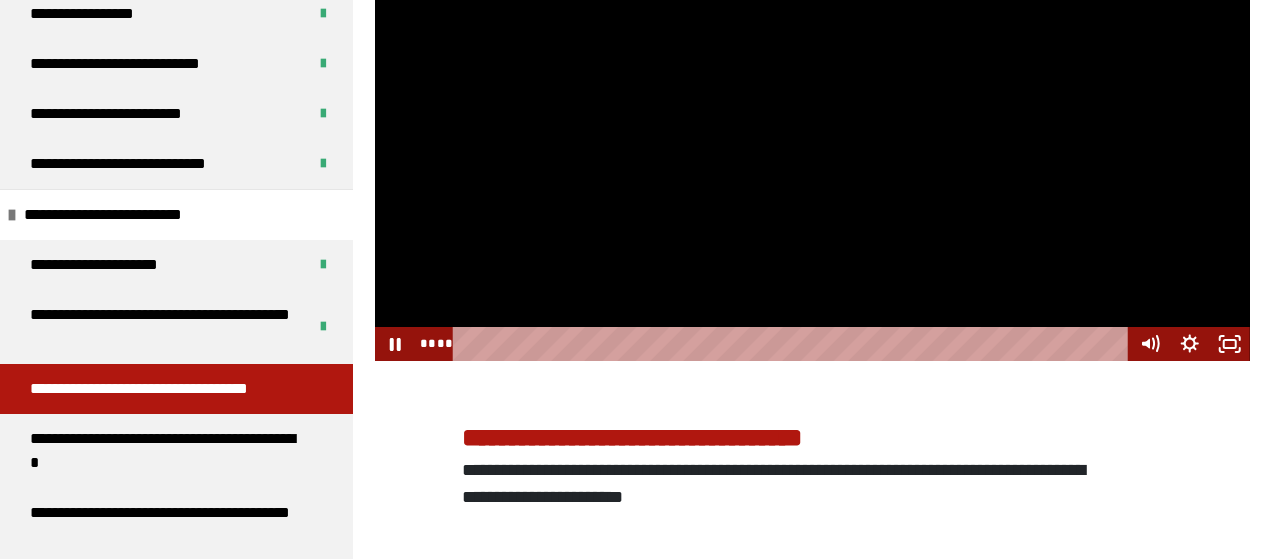 click at bounding box center (812, 120) 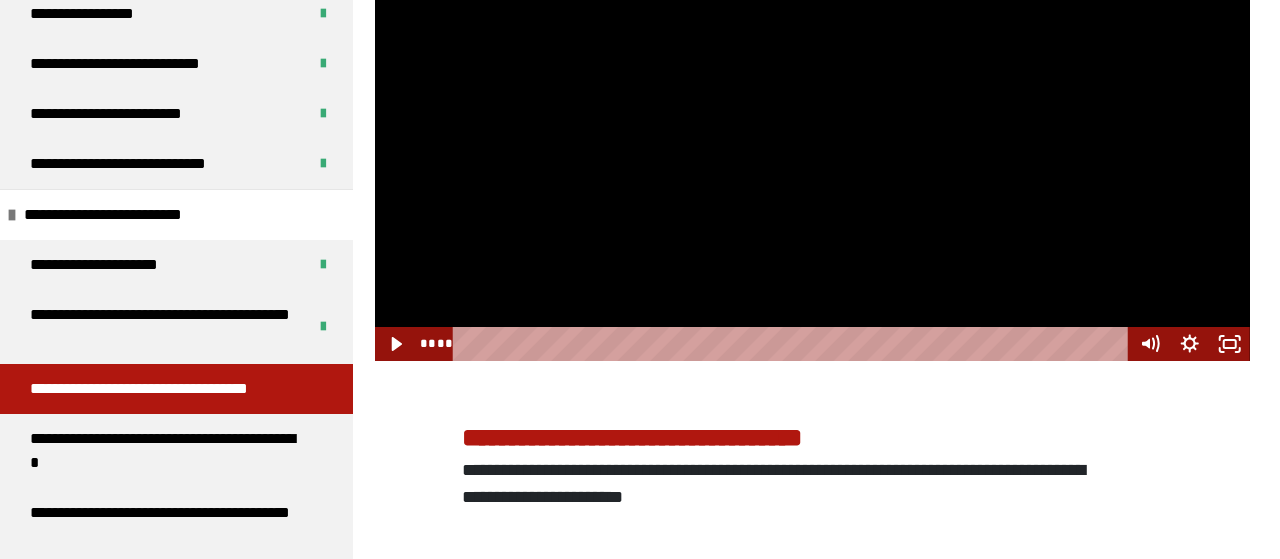 click at bounding box center (812, 120) 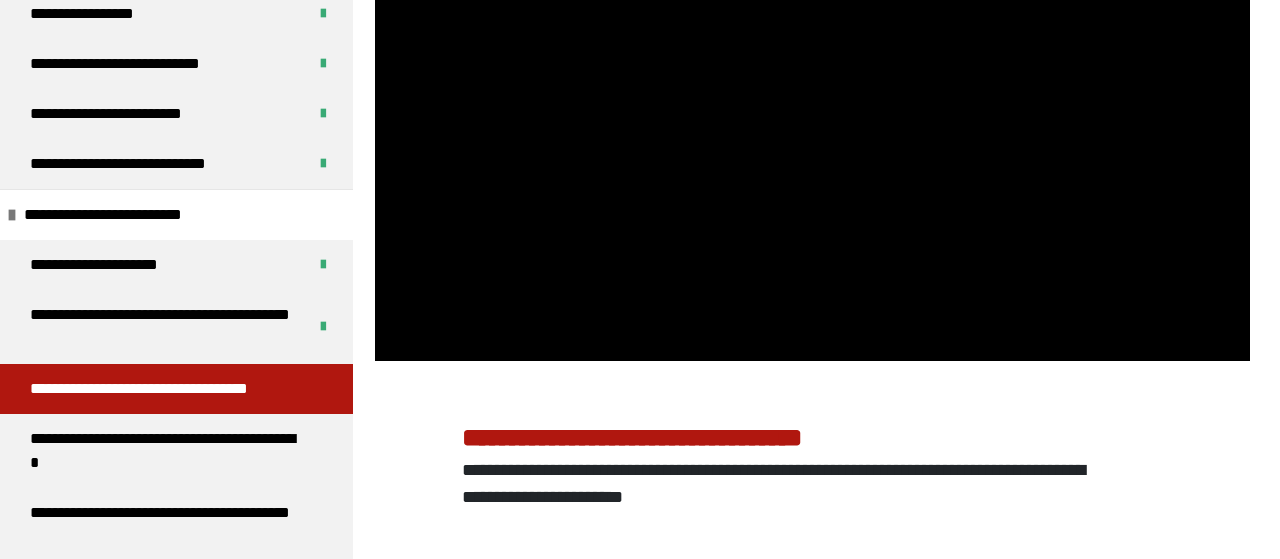 type 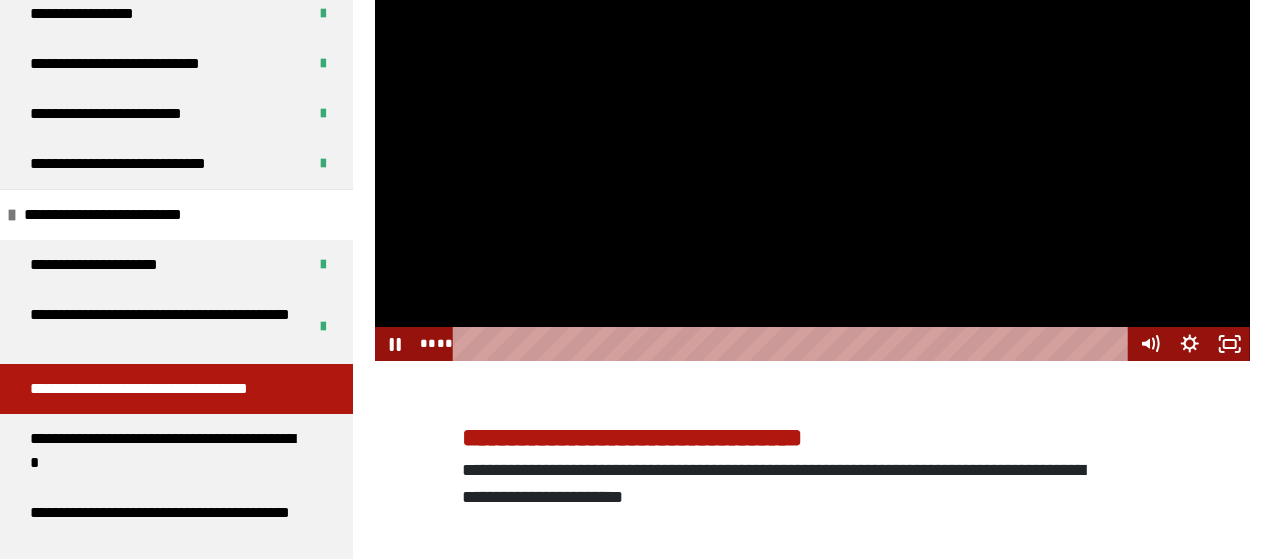 click at bounding box center (812, 120) 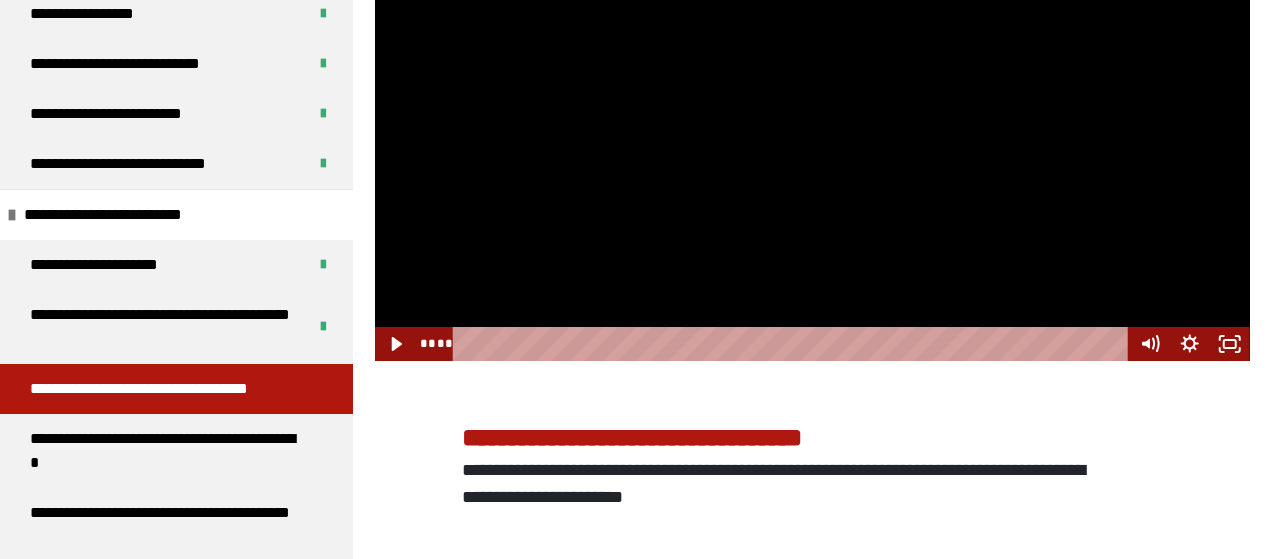click at bounding box center (812, 120) 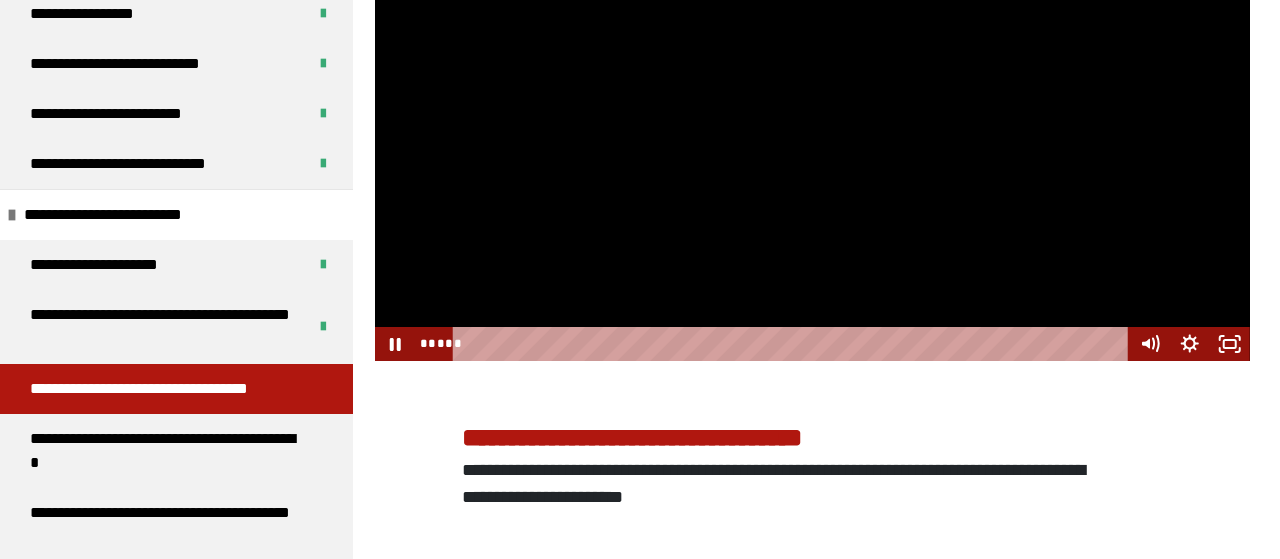 click at bounding box center [812, 120] 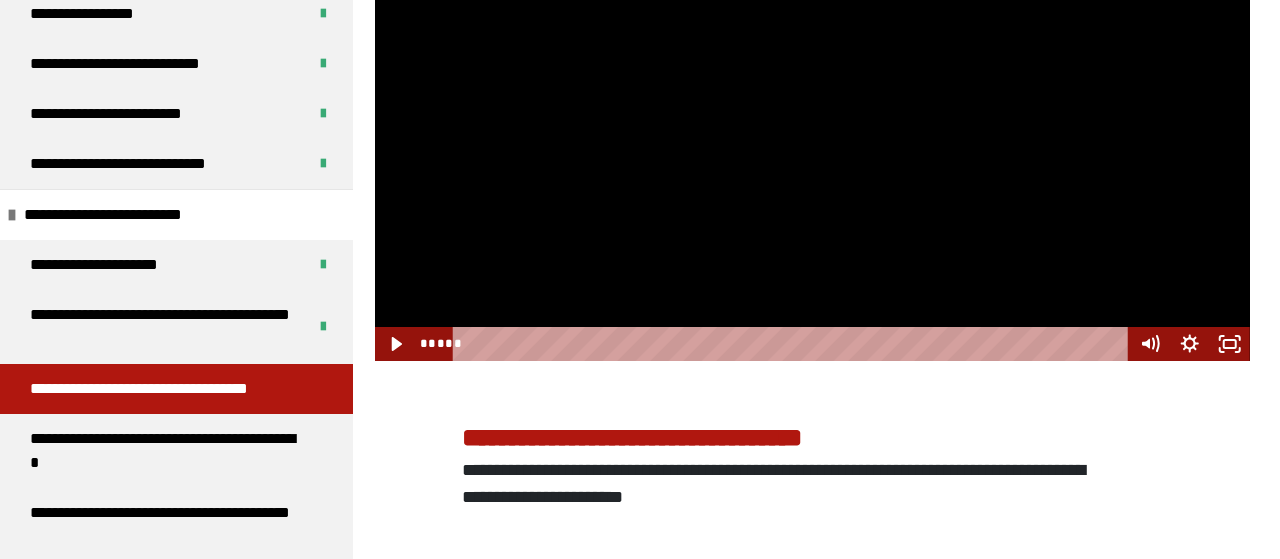 click at bounding box center [812, 120] 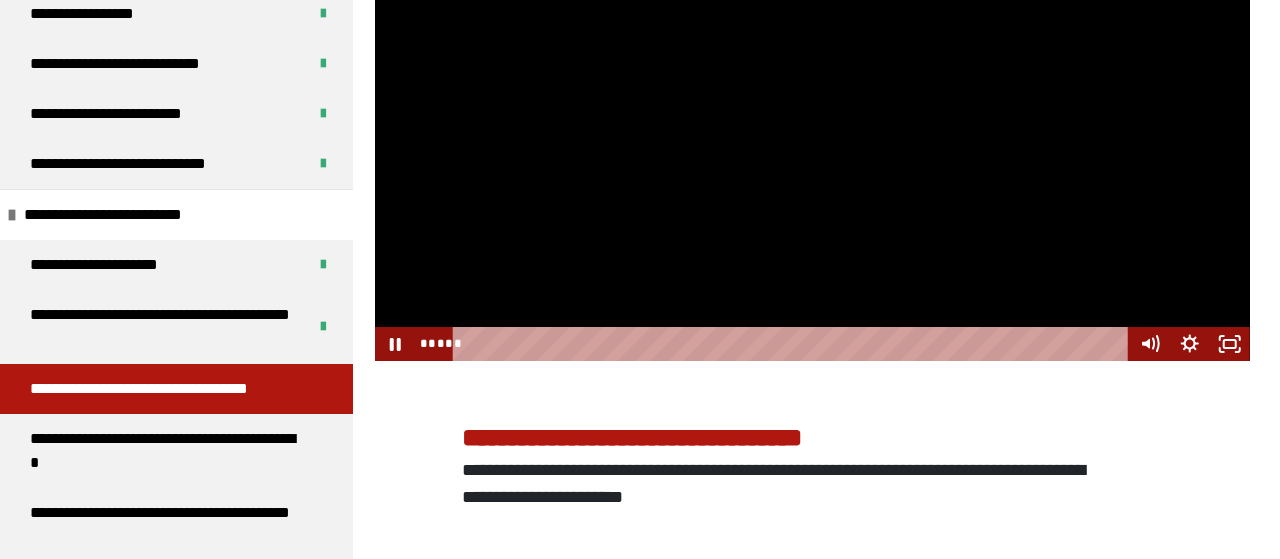 click at bounding box center (812, 120) 